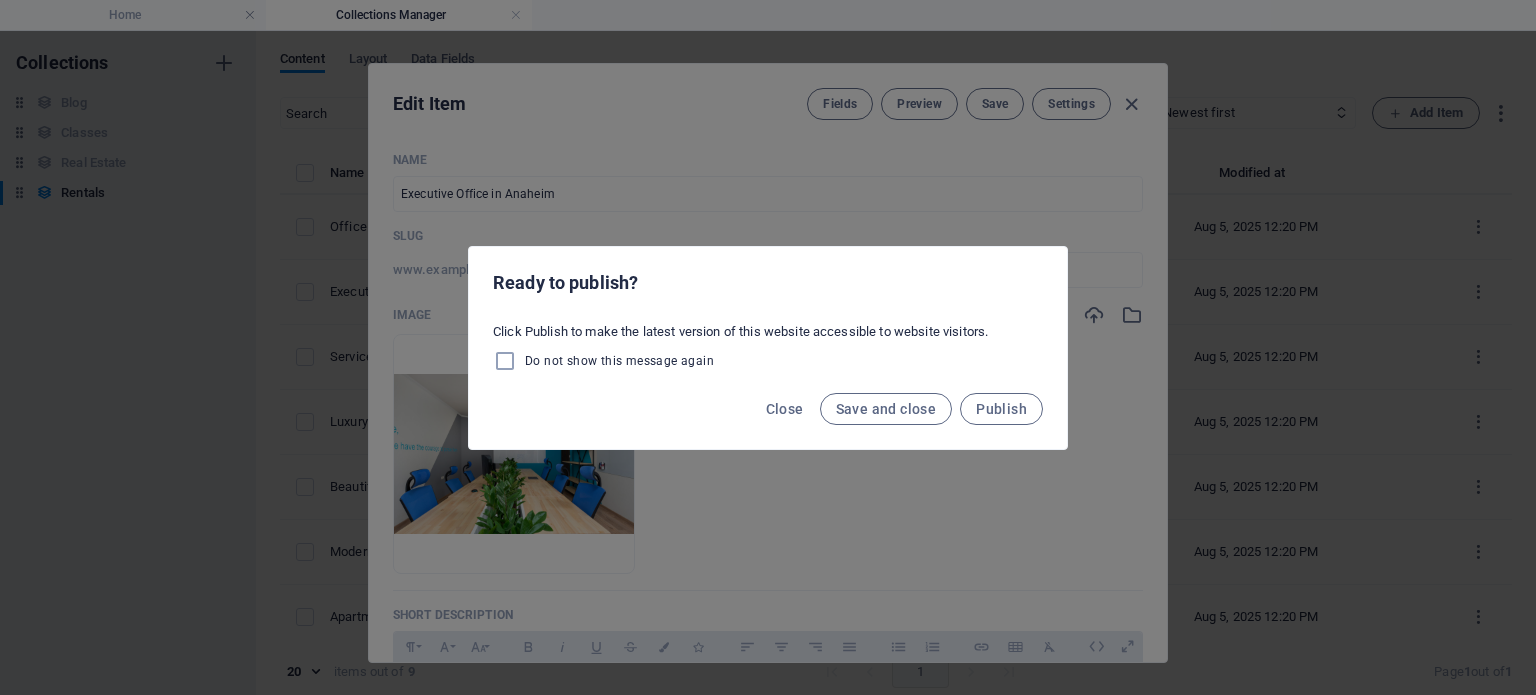 select on "Office" 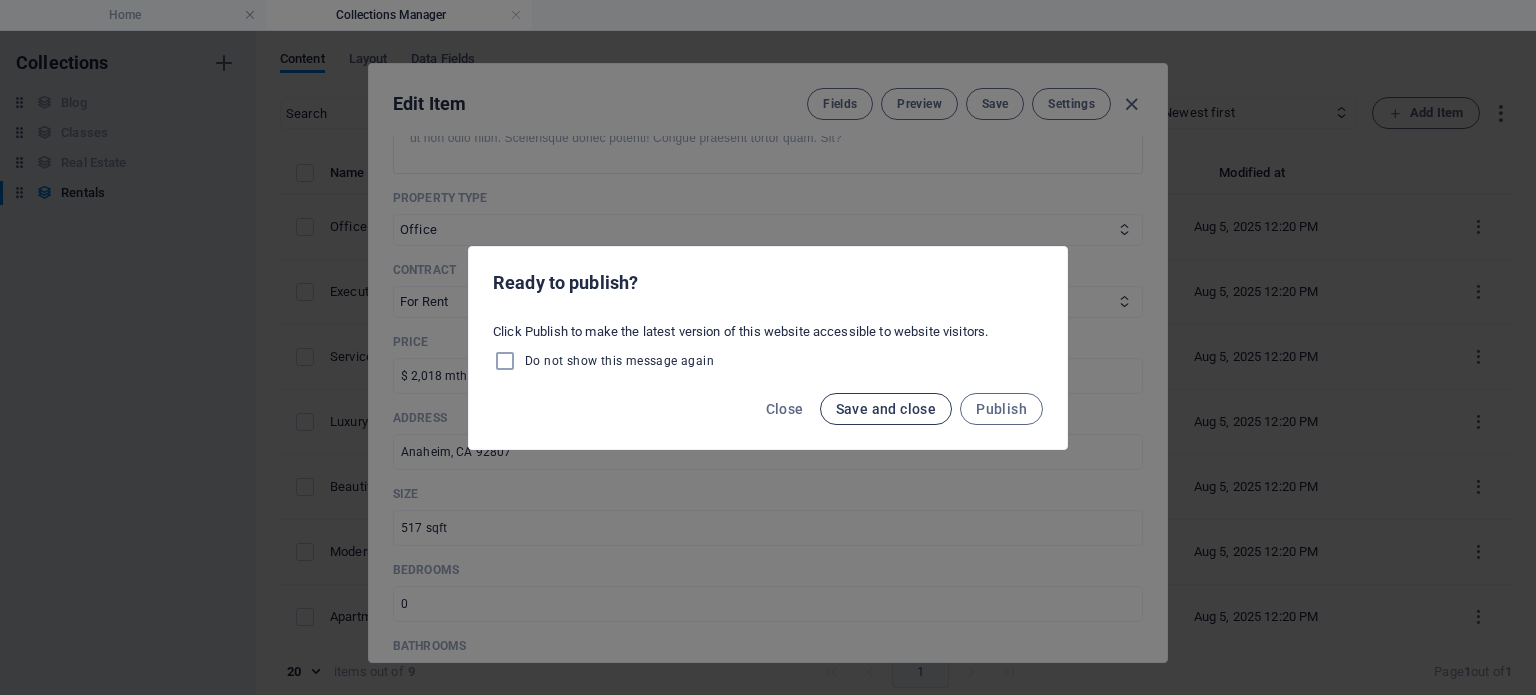 click on "Save and close" at bounding box center [886, 409] 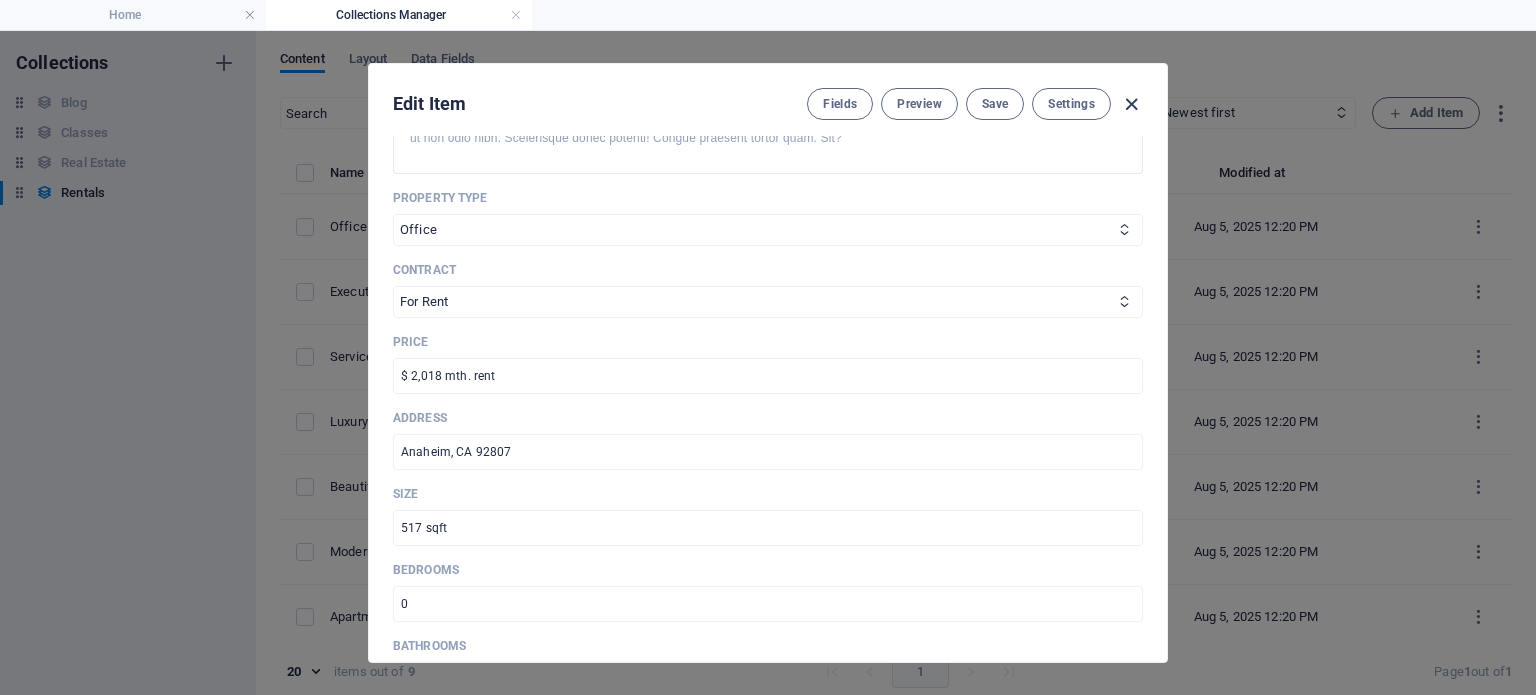 click at bounding box center [1131, 104] 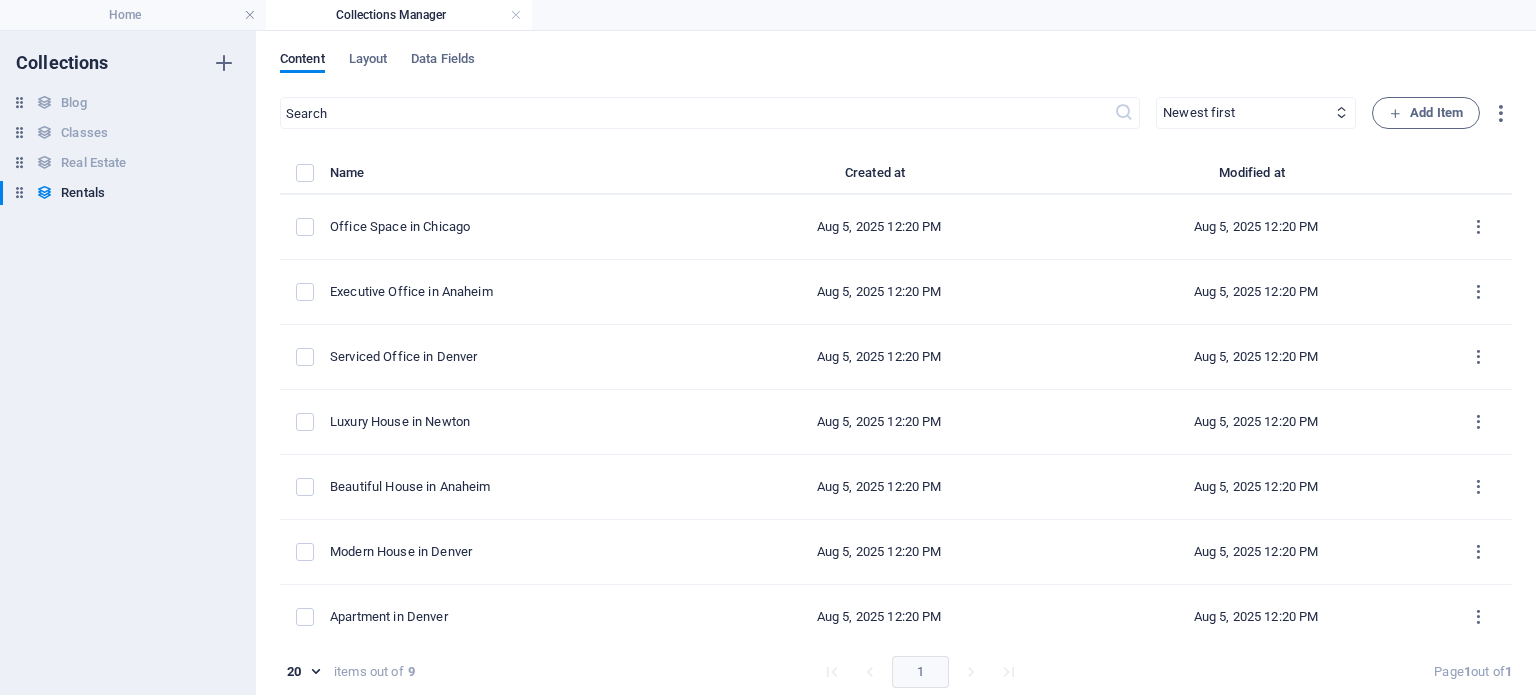 checkbox on "false" 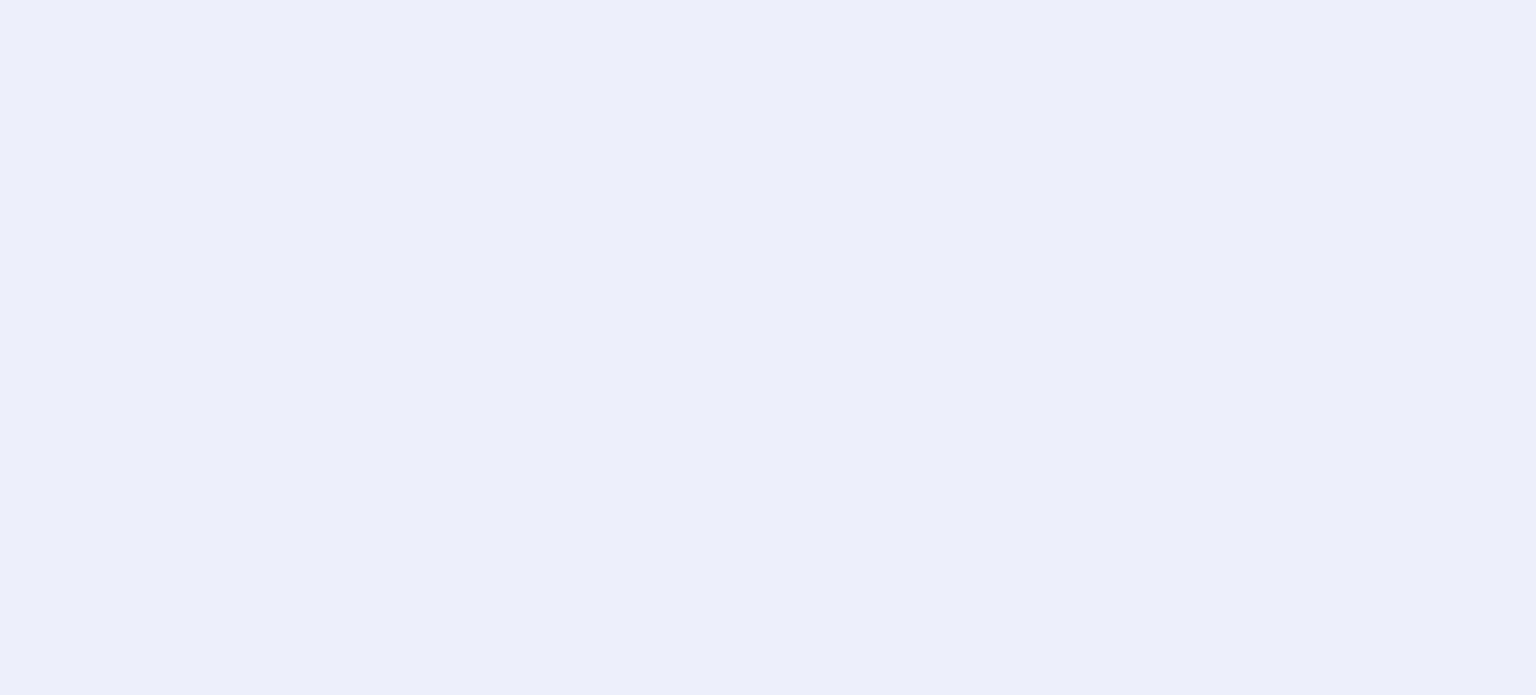 scroll, scrollTop: 0, scrollLeft: 0, axis: both 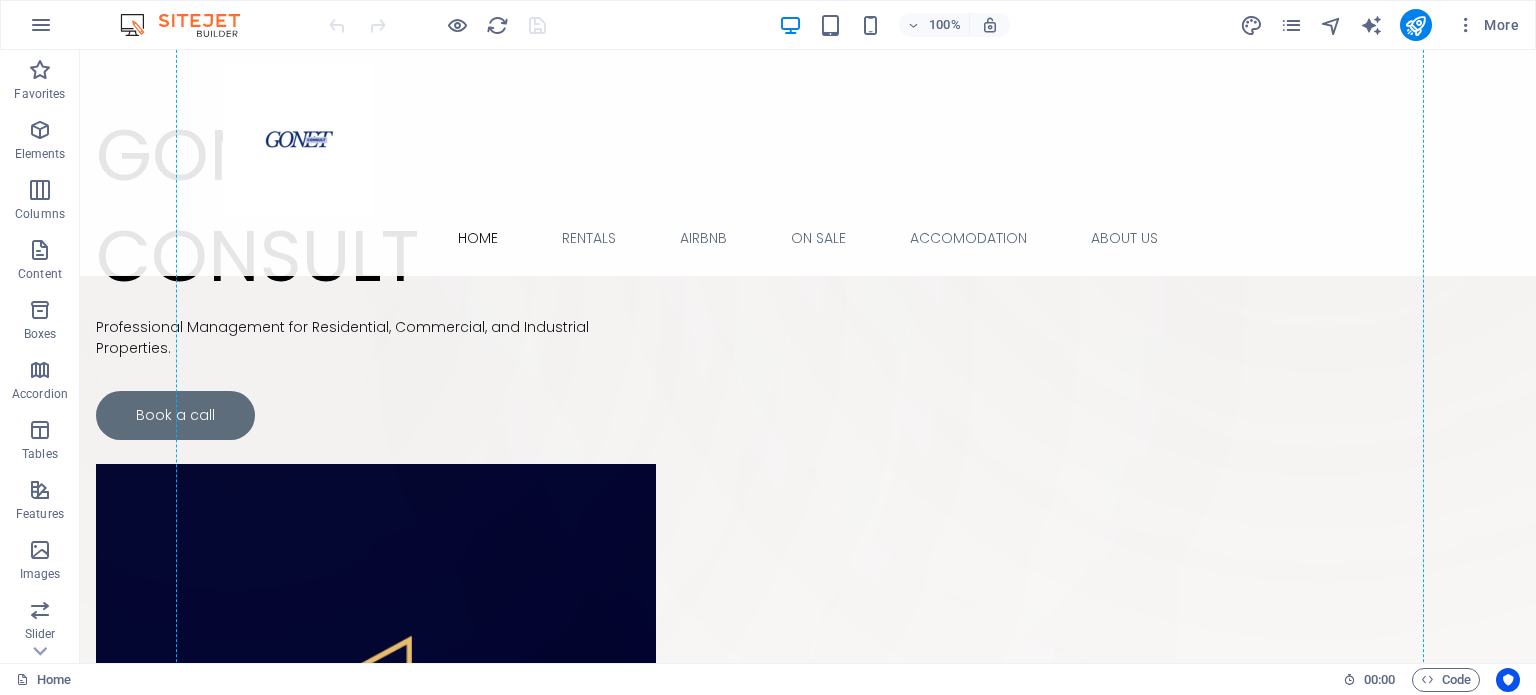 drag, startPoint x: 80, startPoint y: 50, endPoint x: 517, endPoint y: 742, distance: 818.4333 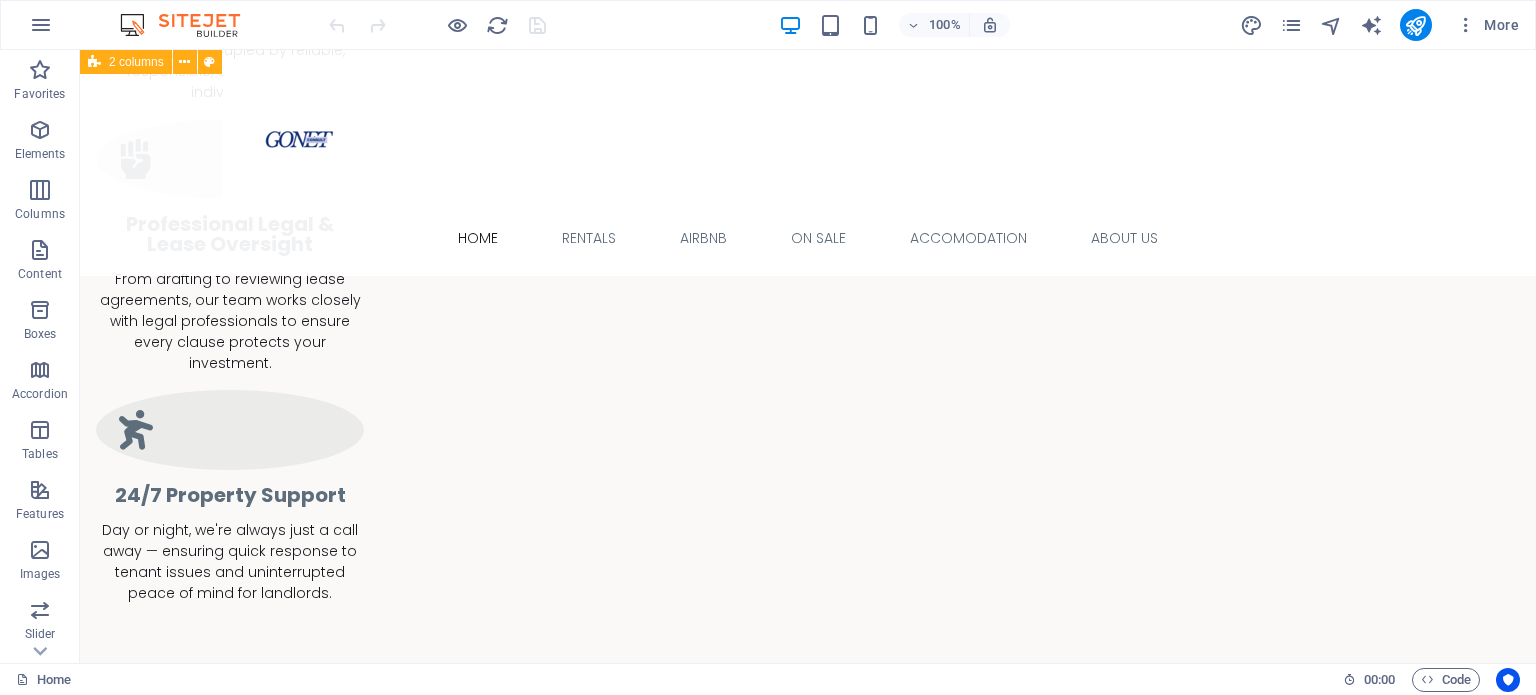 scroll, scrollTop: 1835, scrollLeft: 0, axis: vertical 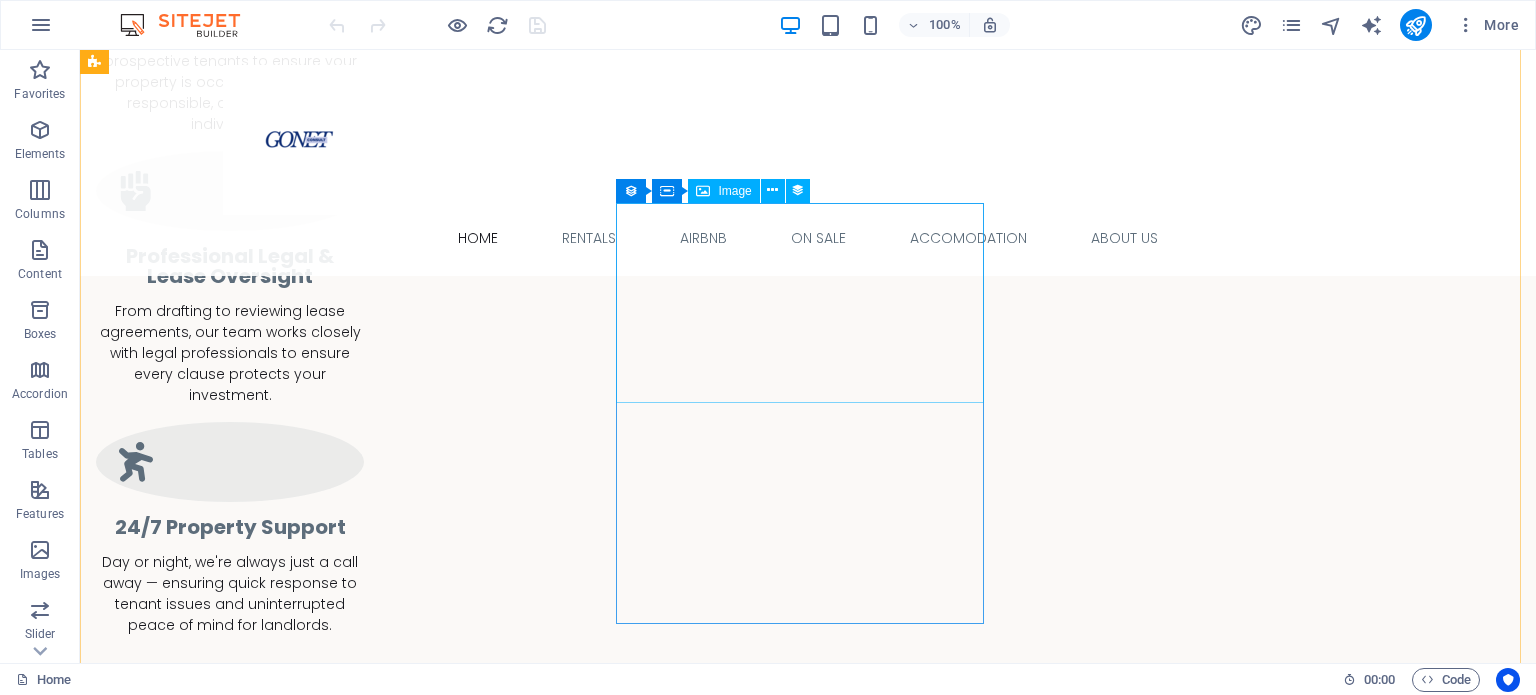 click at bounding box center [680, 3388] 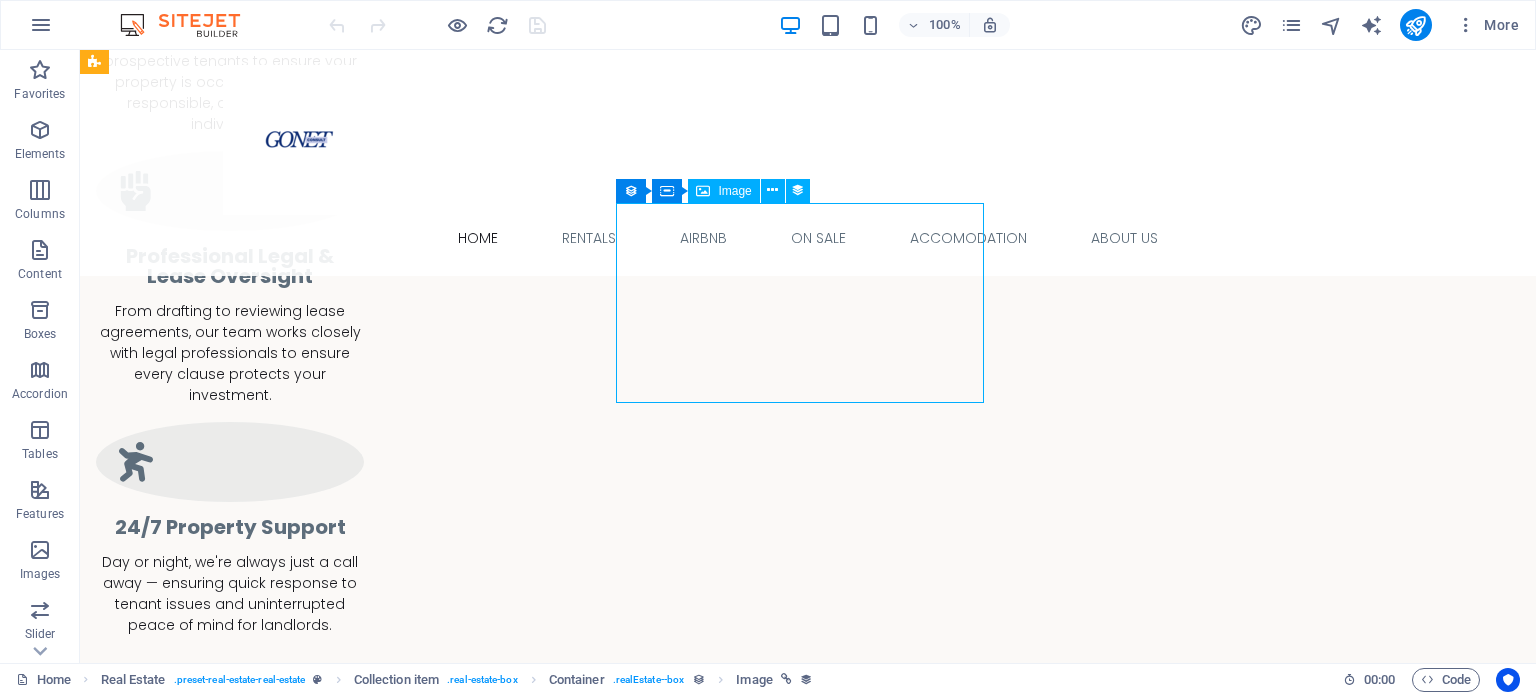 click at bounding box center (680, 3388) 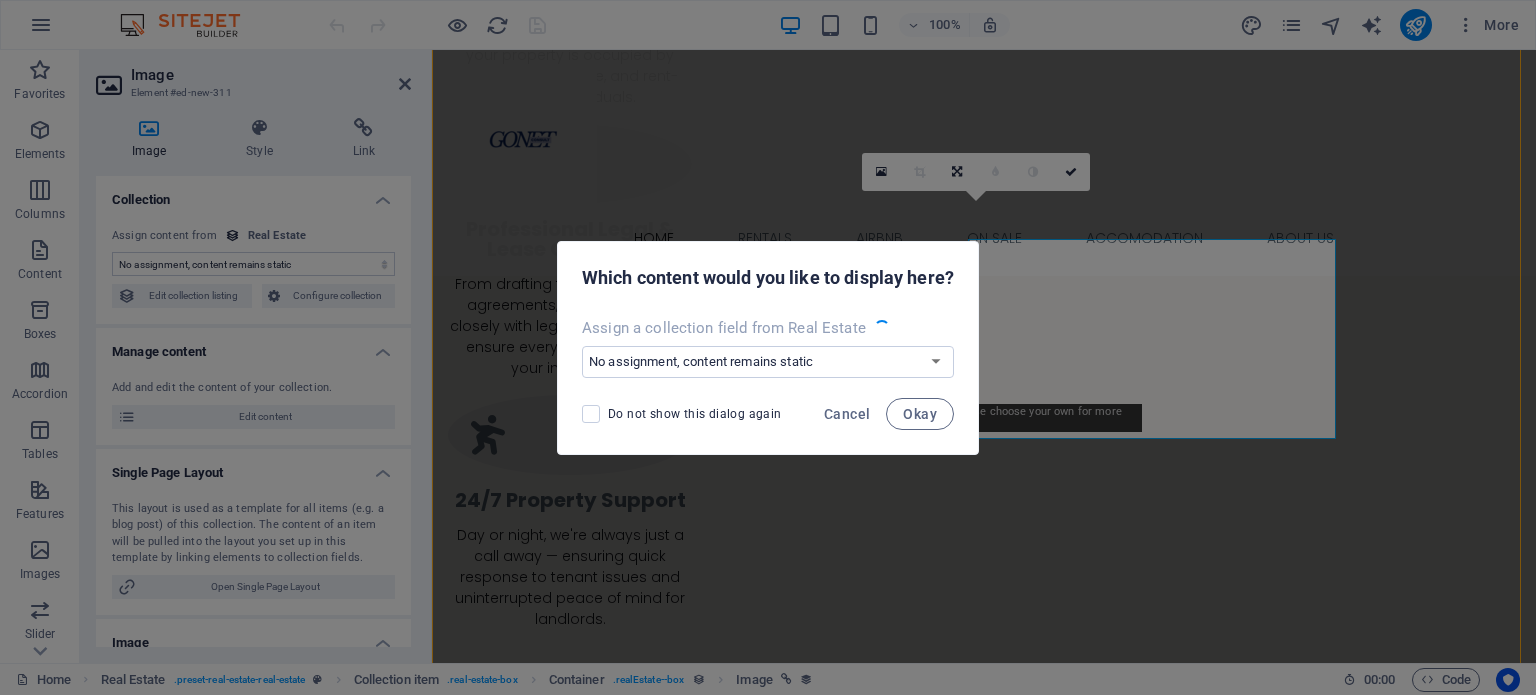 click on "Assign a collection field from Real Estate No assignment, content remains static Create a new field" at bounding box center (768, 348) 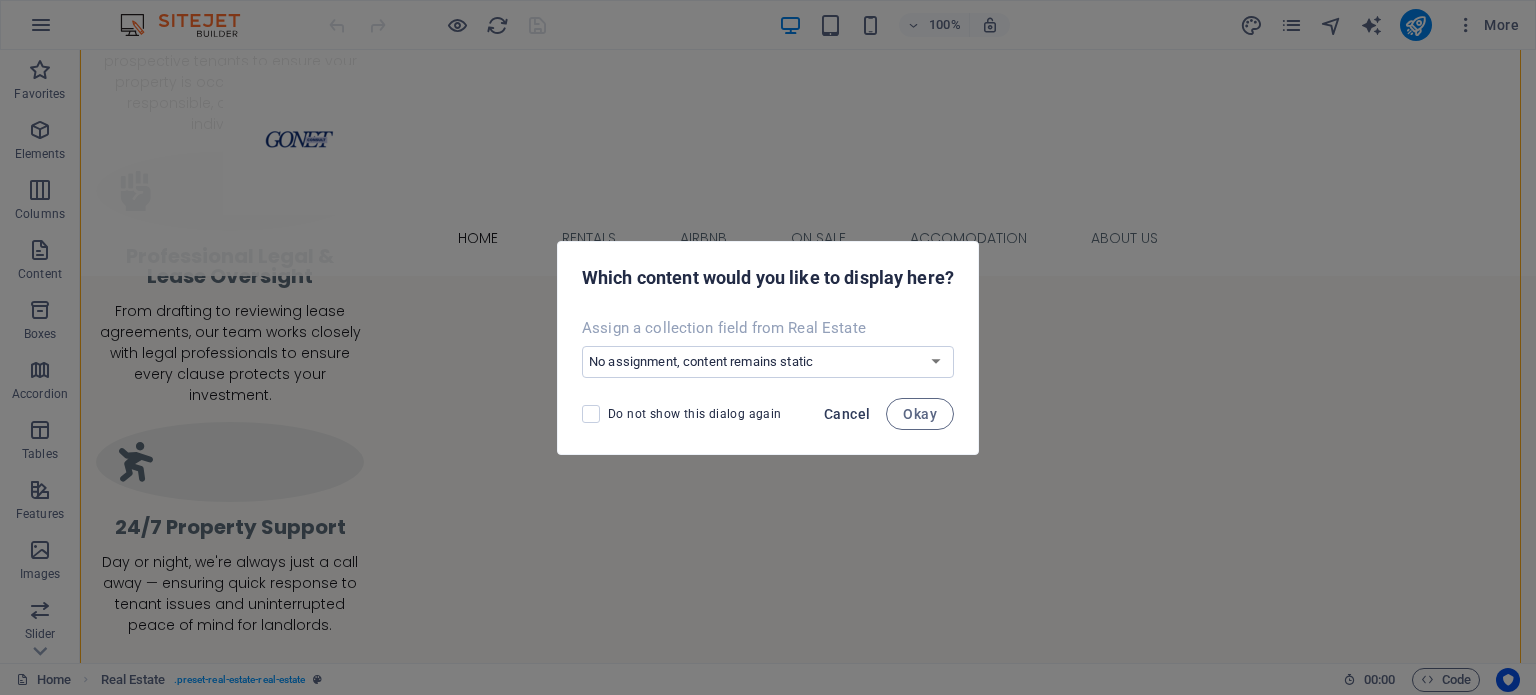 click on "Cancel" at bounding box center [847, 414] 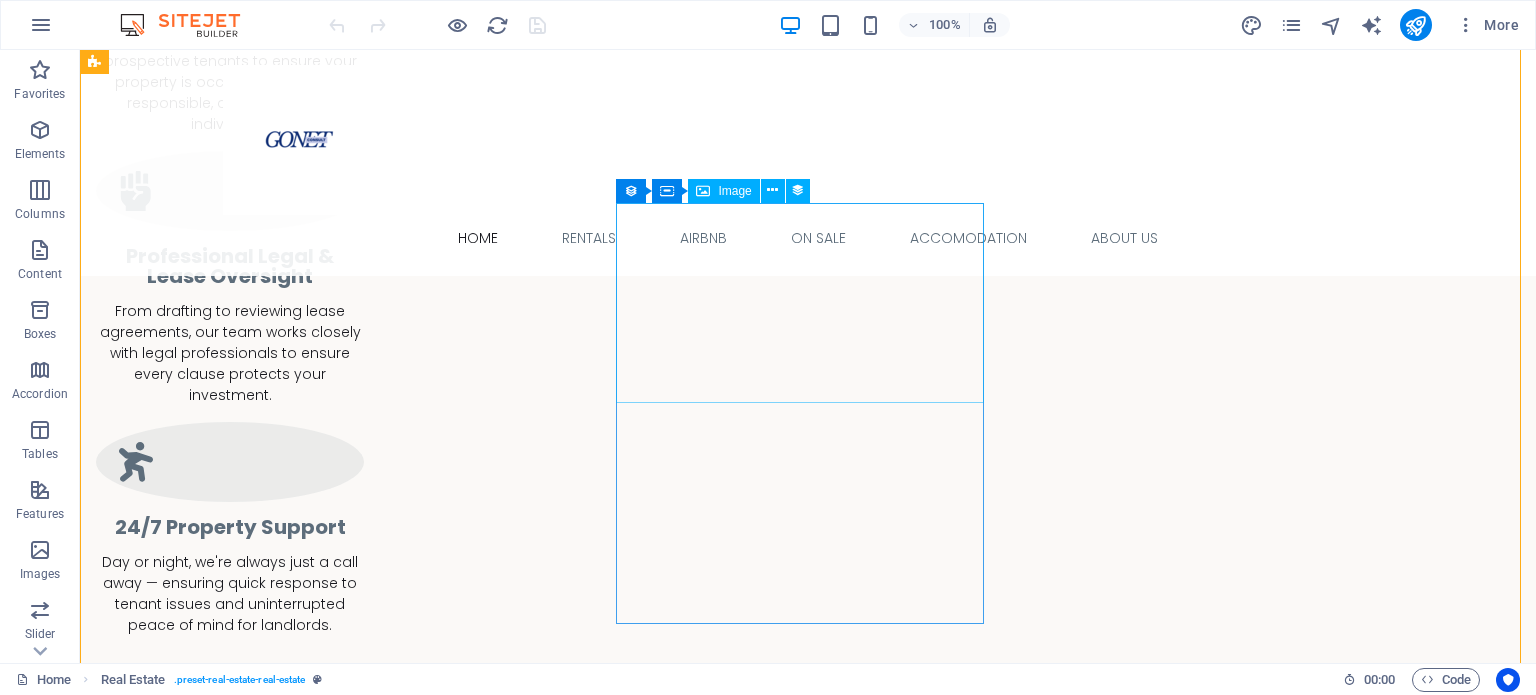 click at bounding box center [680, 3388] 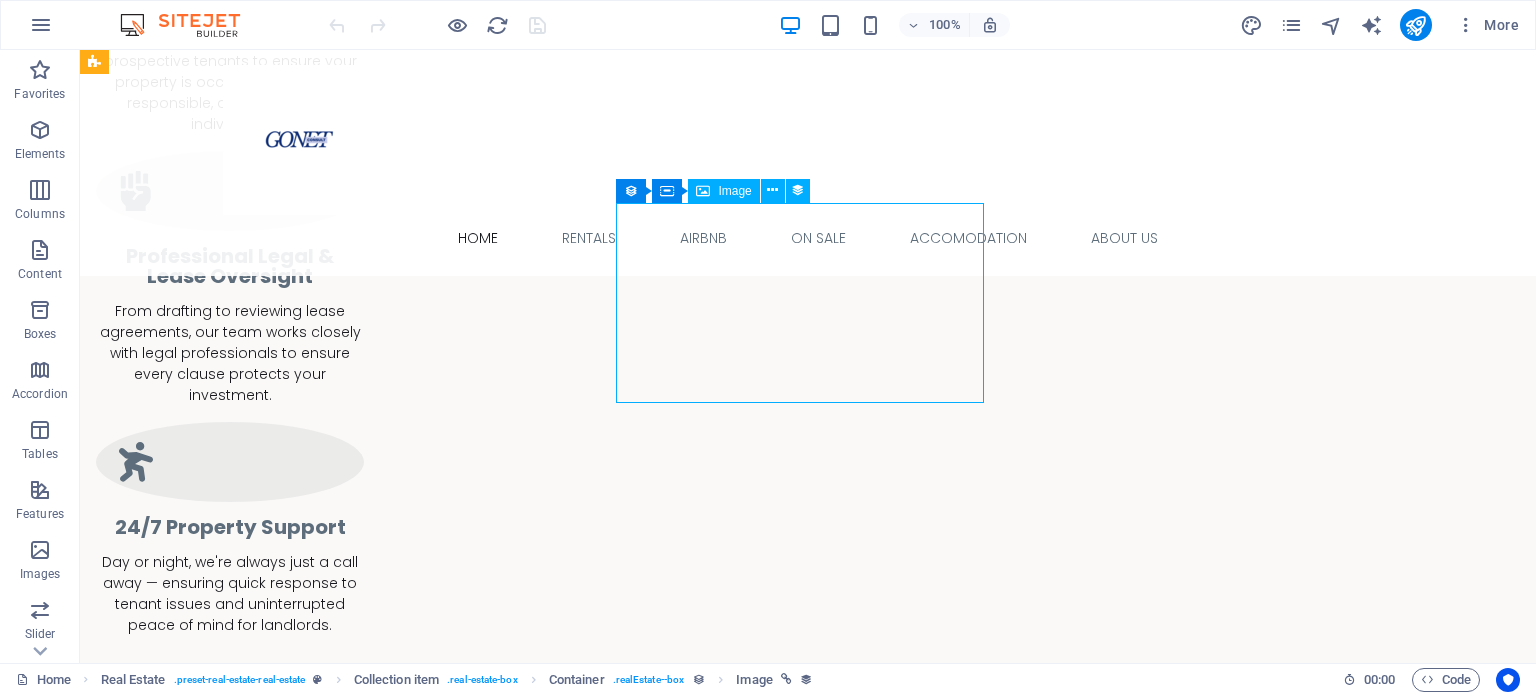 click at bounding box center (680, 3388) 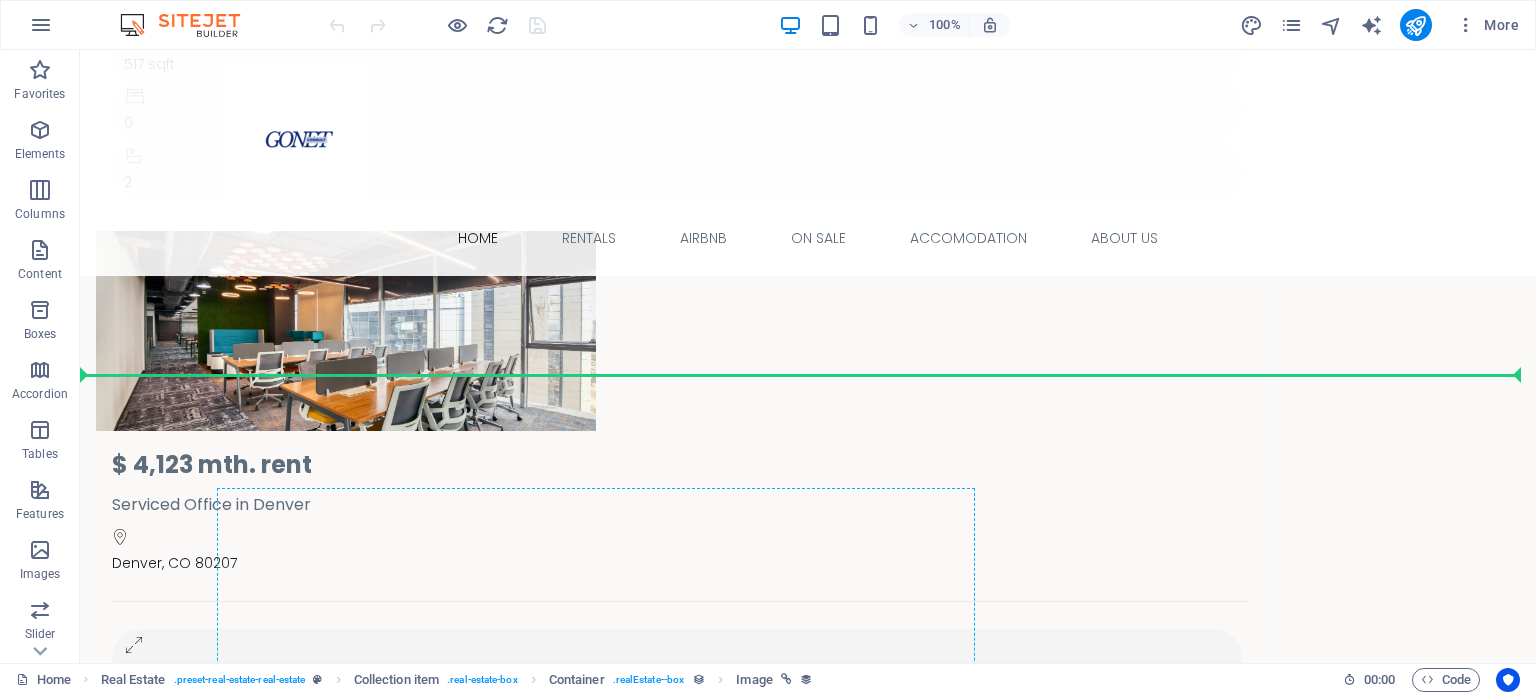 drag, startPoint x: 782, startPoint y: 276, endPoint x: 704, endPoint y: 667, distance: 398.70416 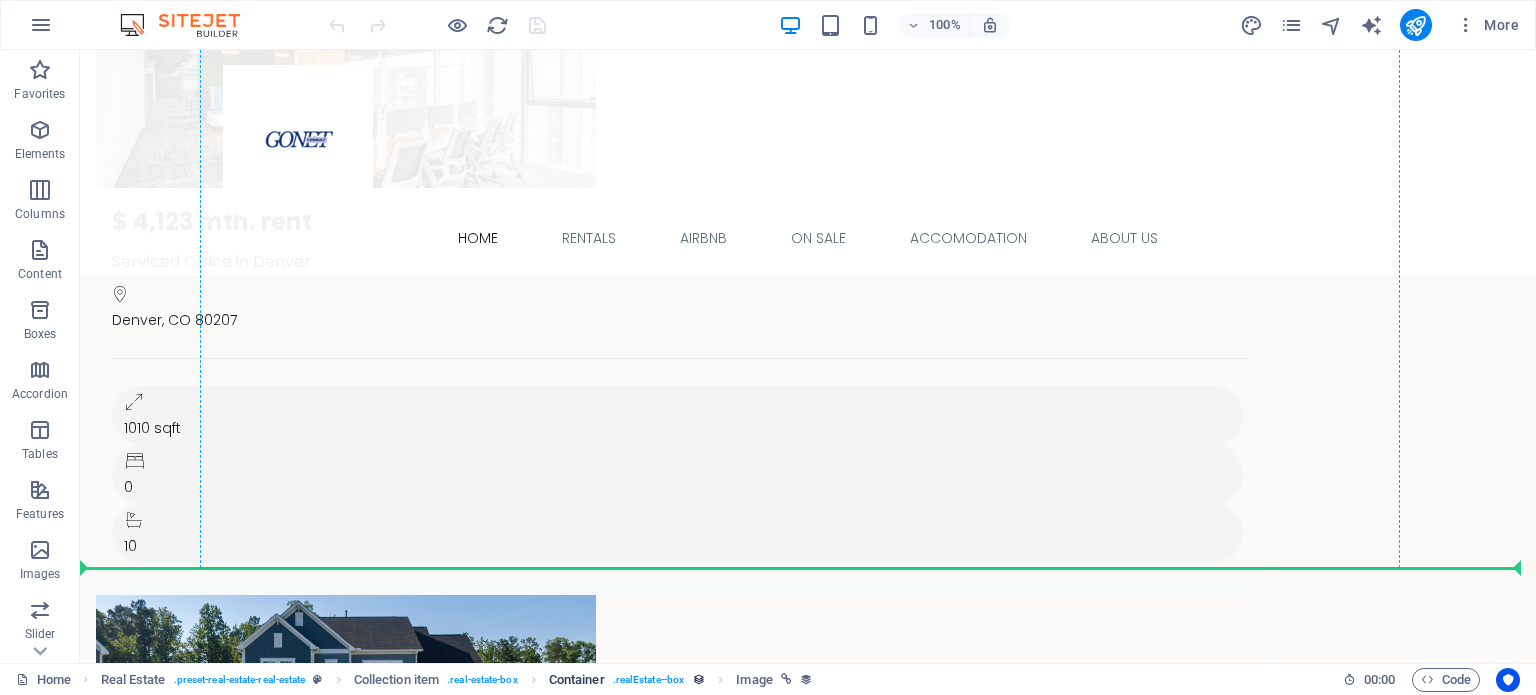 scroll, scrollTop: 4545, scrollLeft: 0, axis: vertical 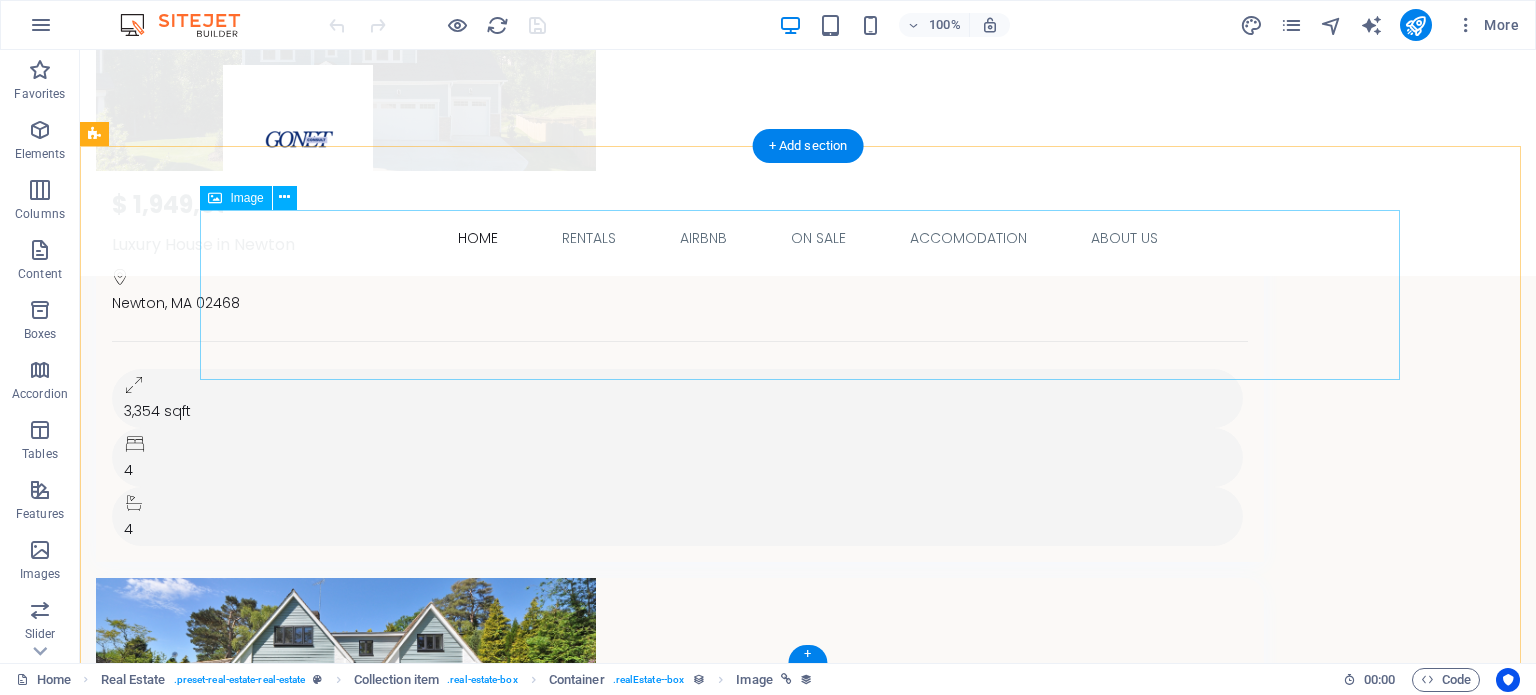 click at bounding box center [808, 7280] 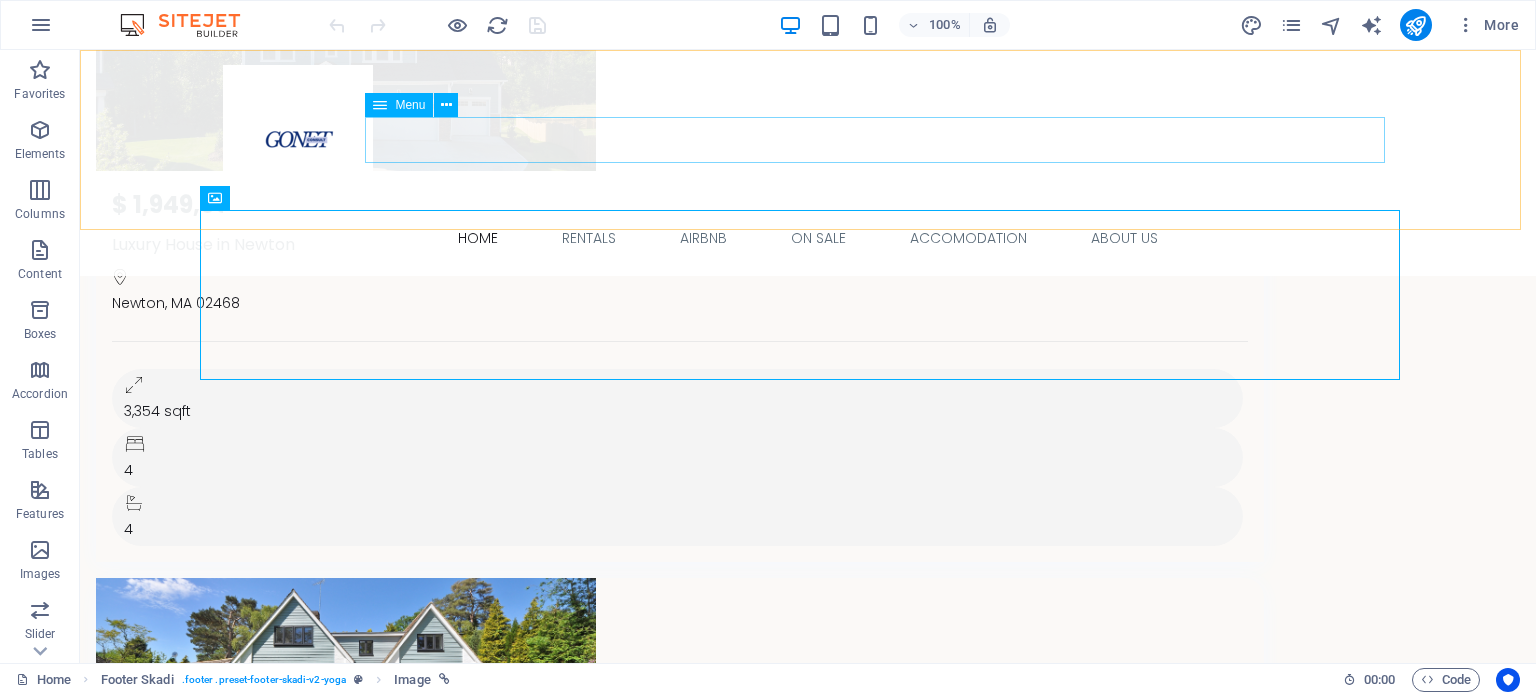 click on "Home Rentals Airbnb on sale accomodation About Us" at bounding box center [808, 238] 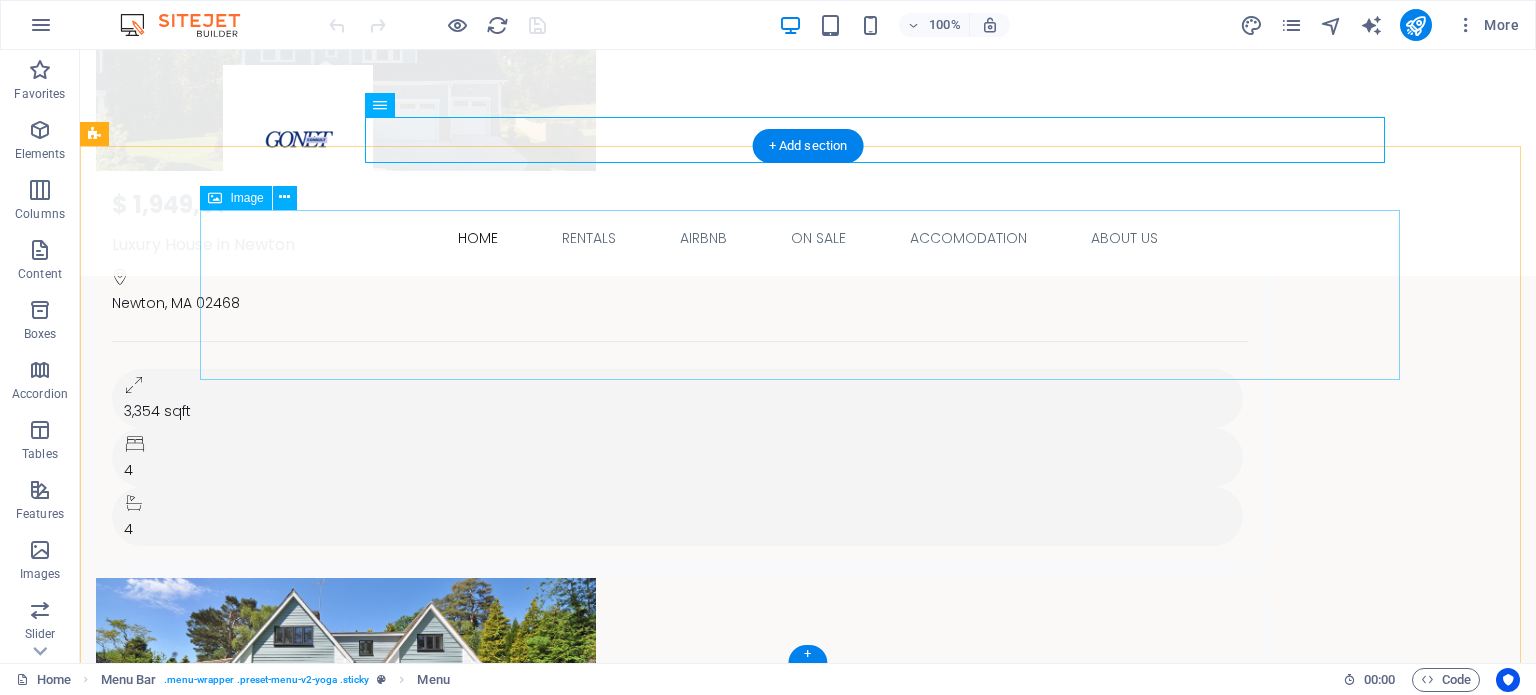 click at bounding box center [808, 7280] 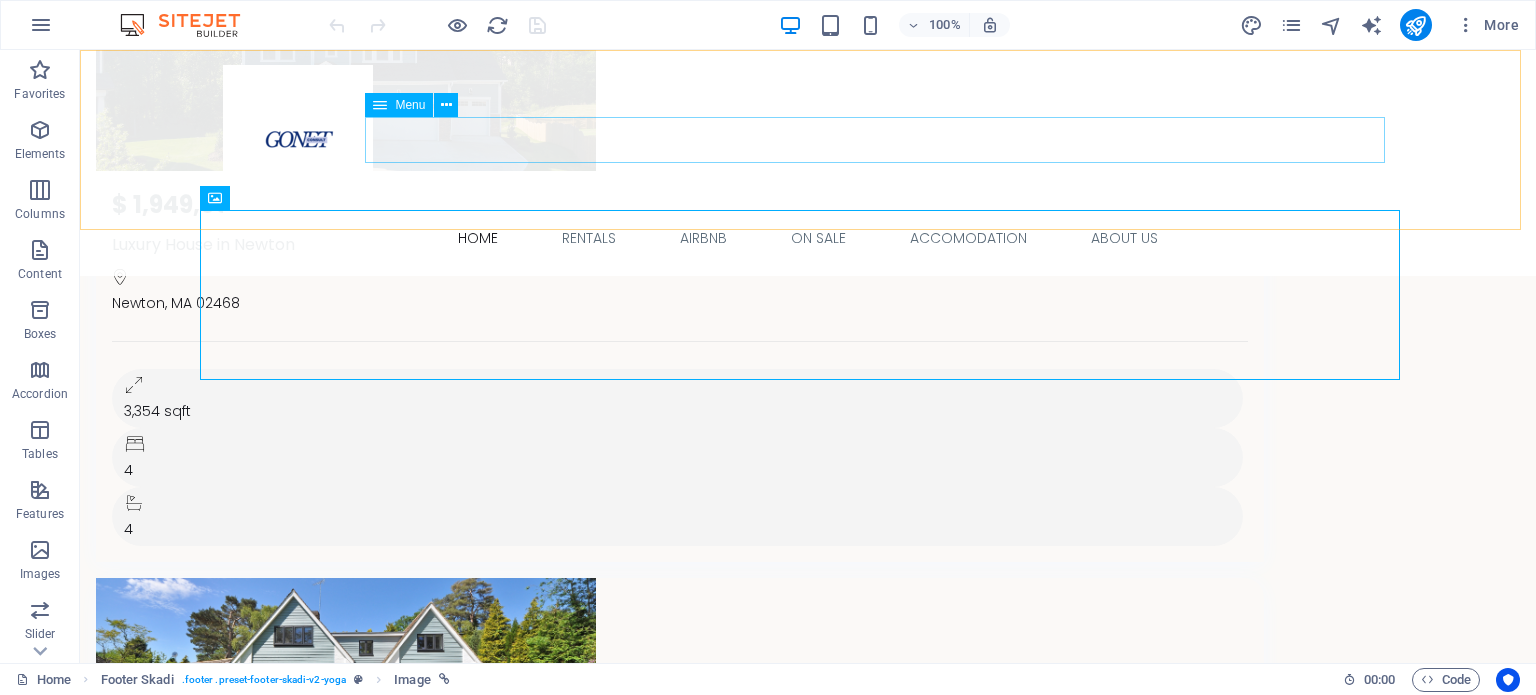 click on "Home Rentals Airbnb on sale accomodation About Us" at bounding box center [808, 238] 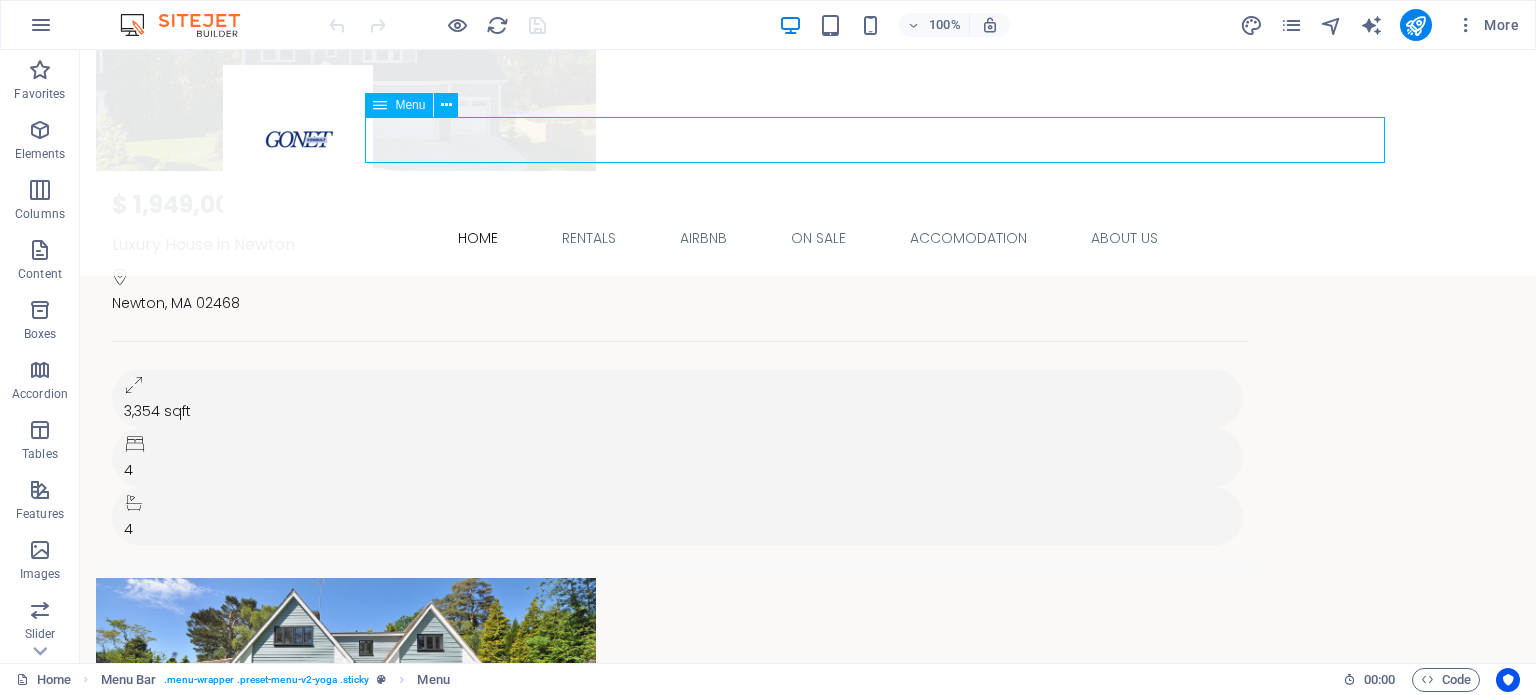 click on "Home Rentals Airbnb on sale accomodation About Us" at bounding box center (808, 238) 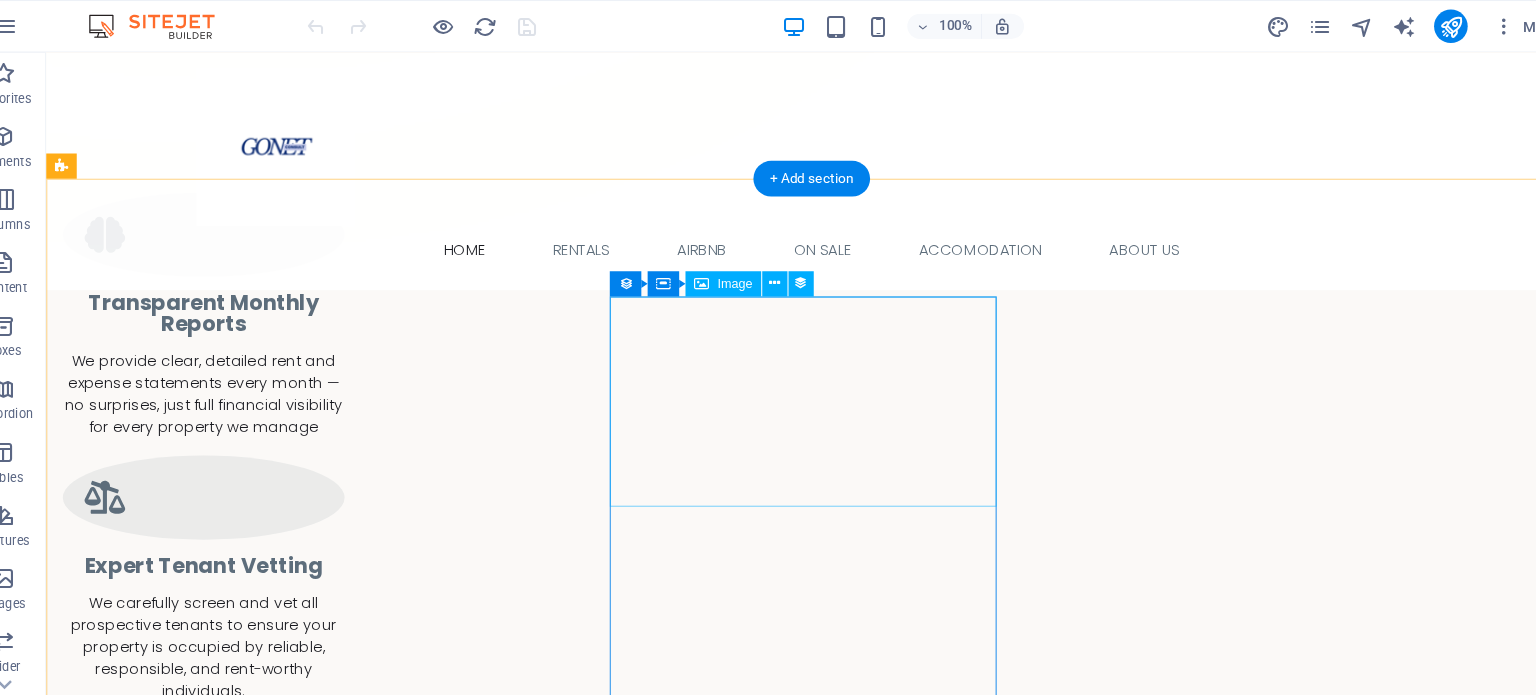 scroll, scrollTop: 1303, scrollLeft: 0, axis: vertical 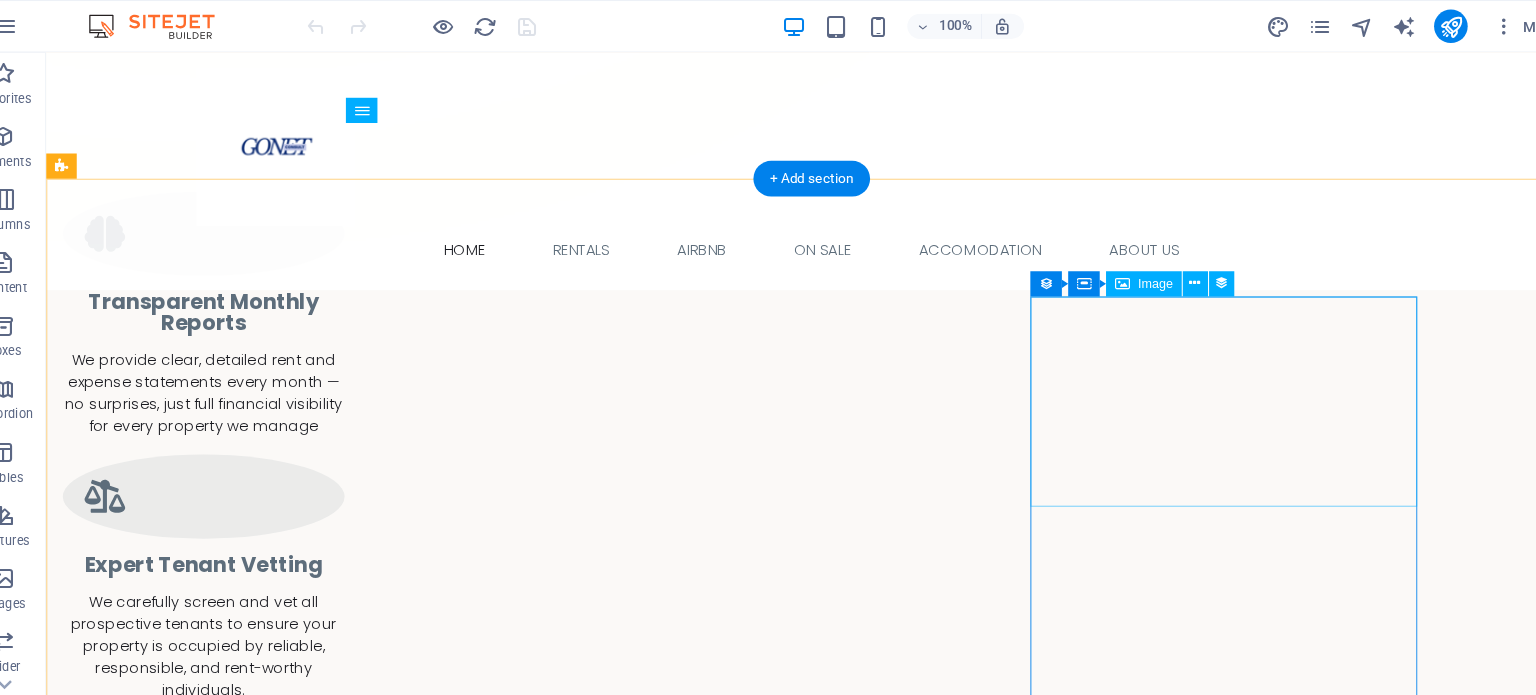 click at bounding box center (646, 2708) 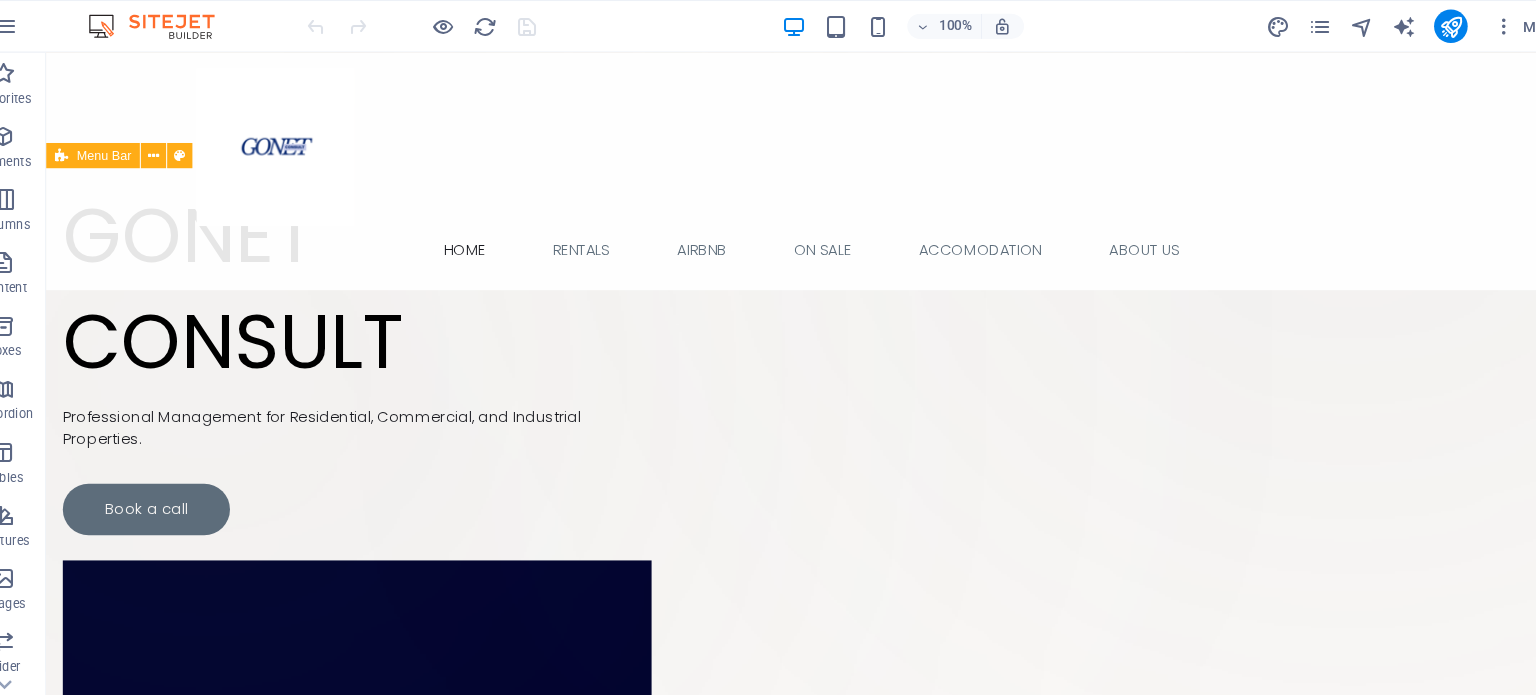 scroll, scrollTop: 0, scrollLeft: 0, axis: both 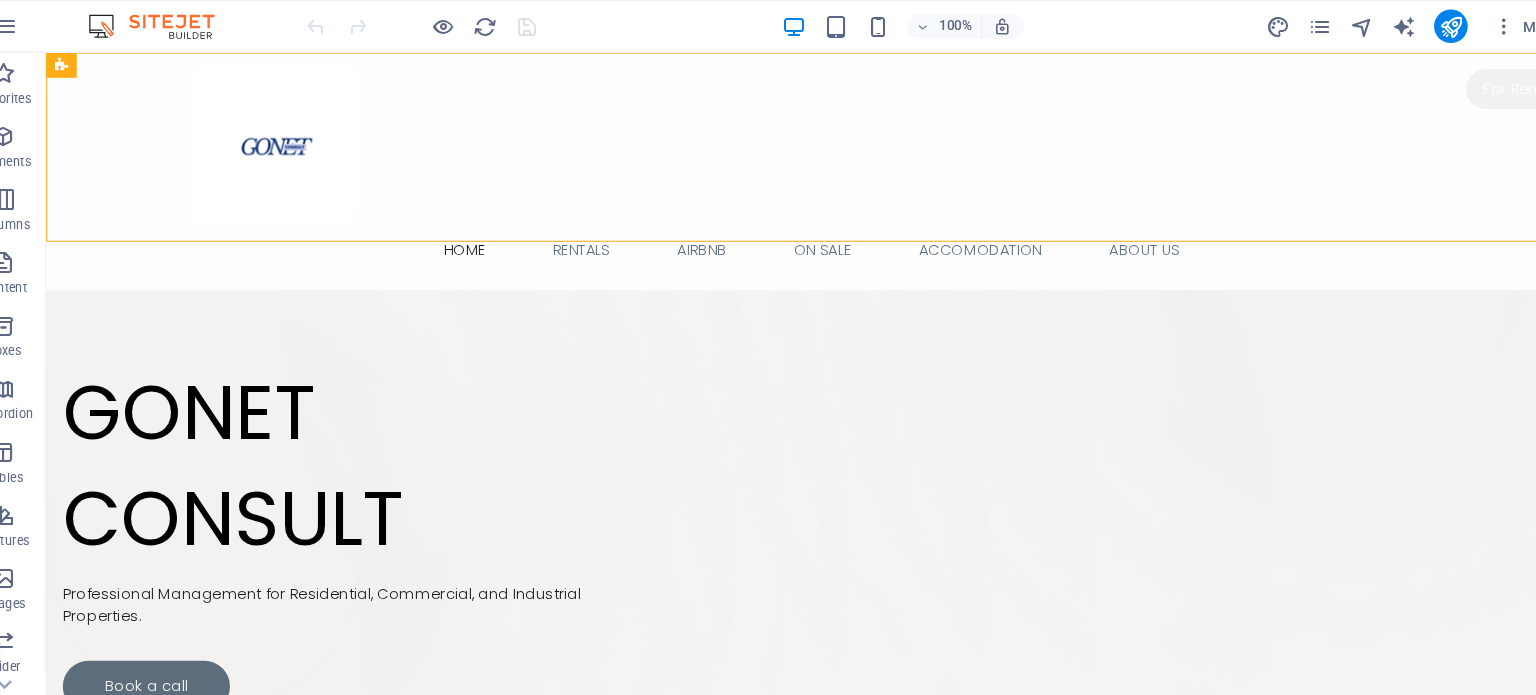 drag, startPoint x: 702, startPoint y: 176, endPoint x: 807, endPoint y: -114, distance: 308.4234 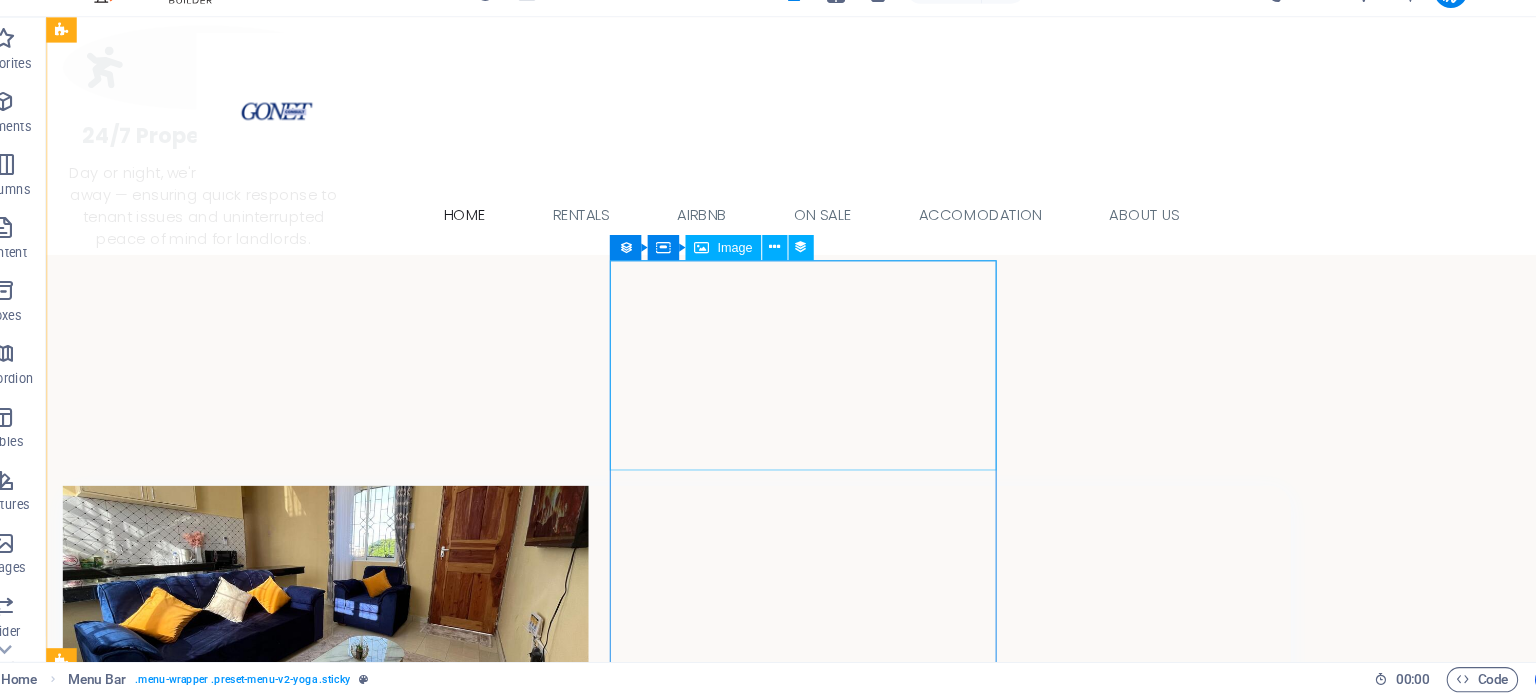 scroll, scrollTop: 2198, scrollLeft: 0, axis: vertical 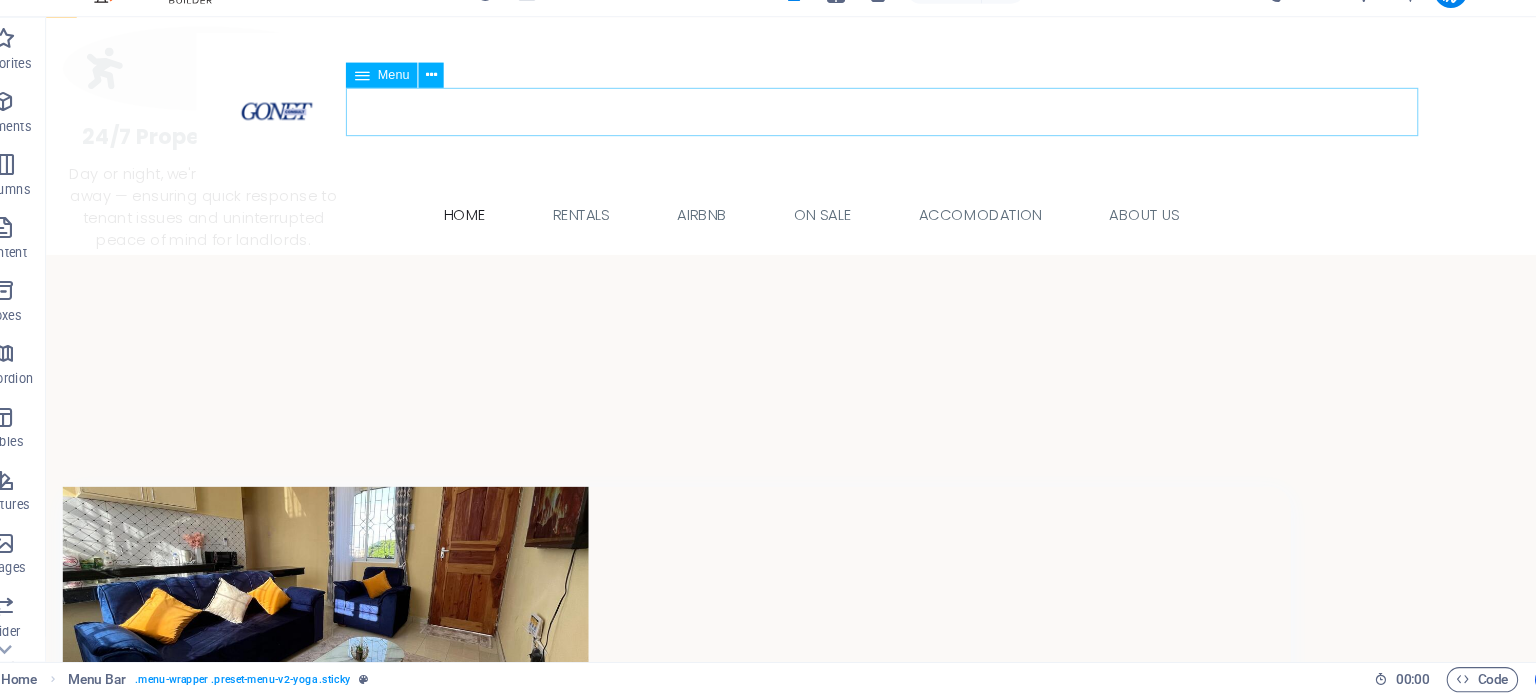 click on "Home Rentals Airbnb on sale accomodation About Us" at bounding box center [774, 205] 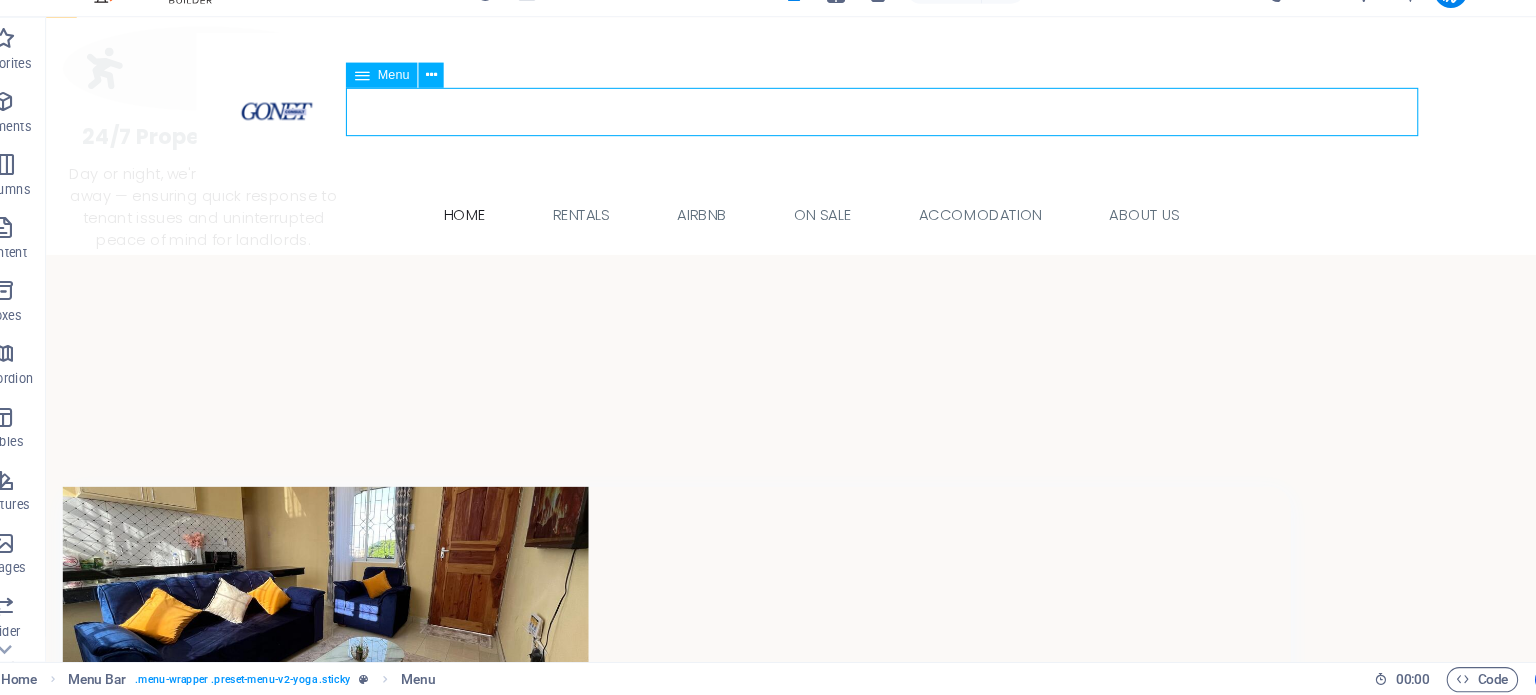 click on "Home Rentals Airbnb on sale accomodation About Us" at bounding box center [774, 205] 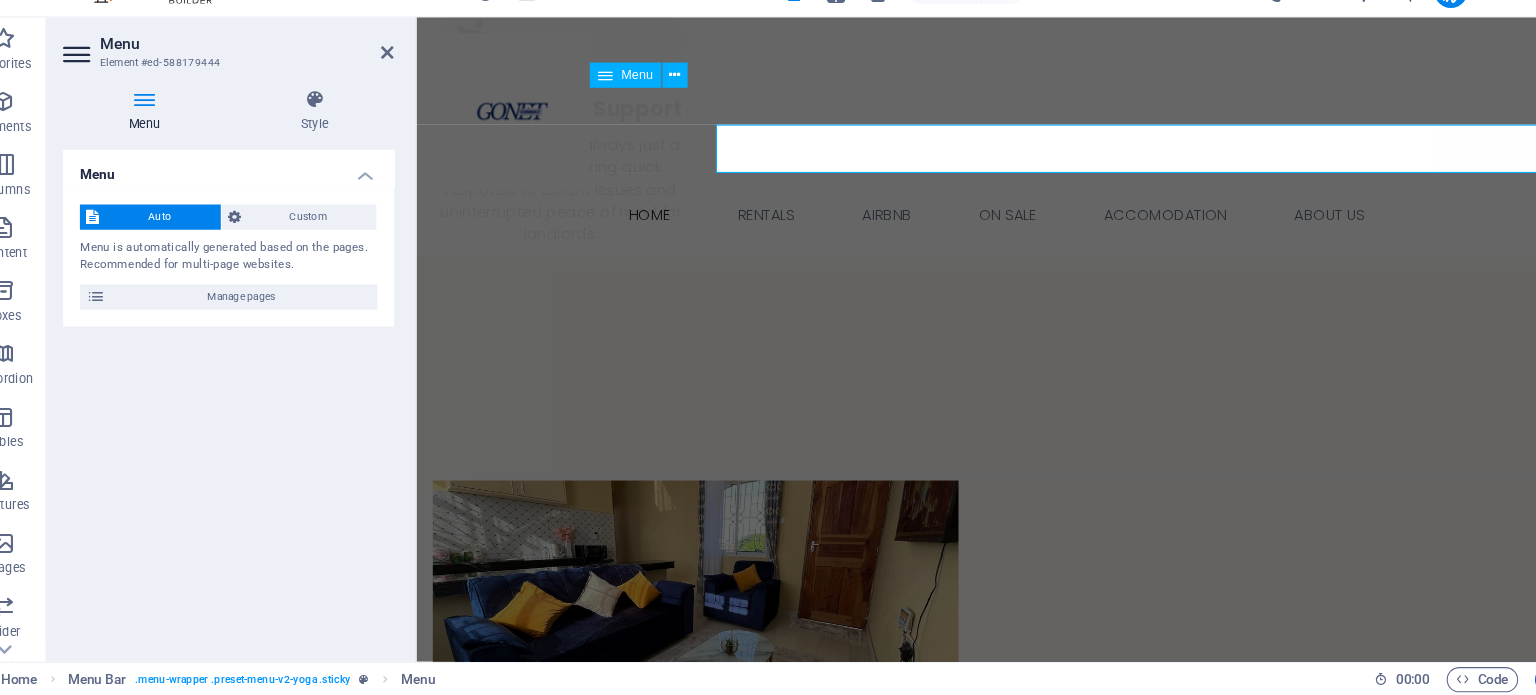 scroll, scrollTop: 2163, scrollLeft: 0, axis: vertical 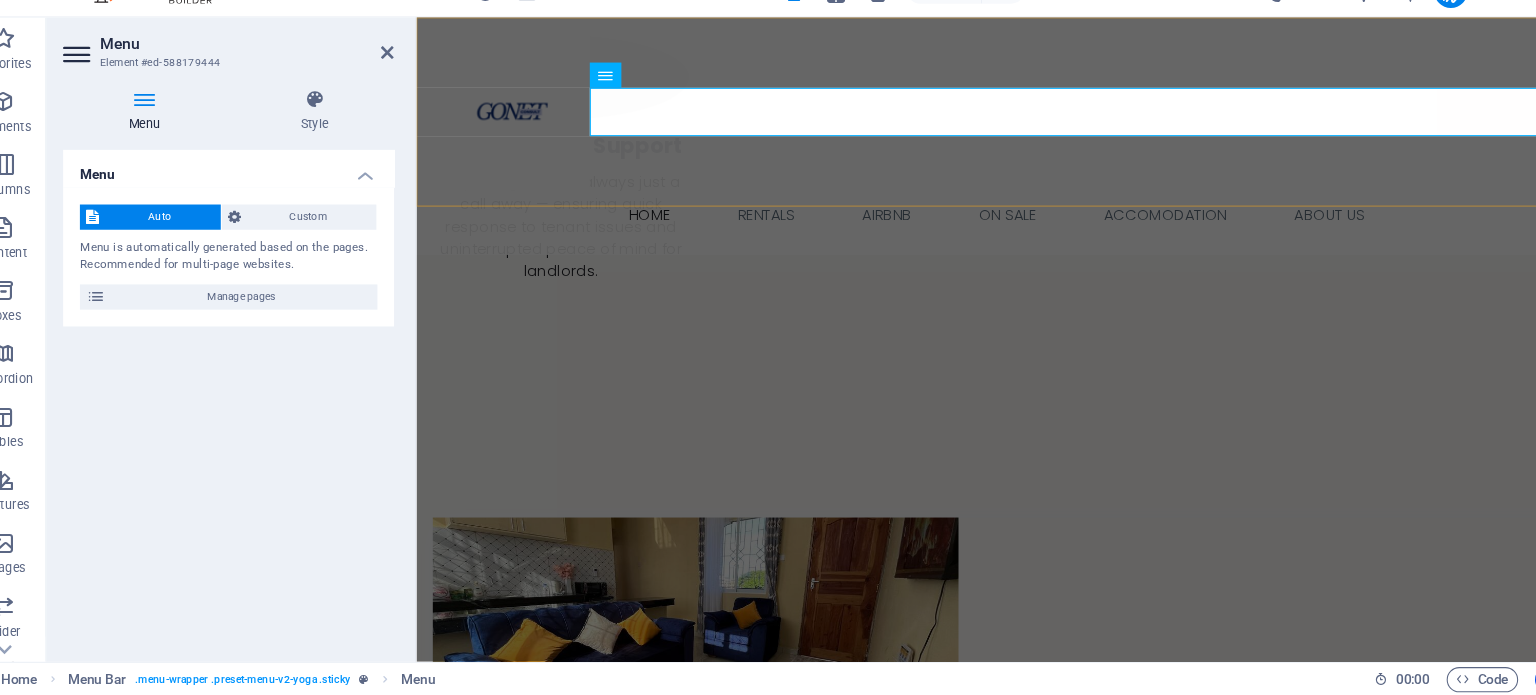 click on "Home Rentals Airbnb on sale accomodation About Us" at bounding box center [968, 130] 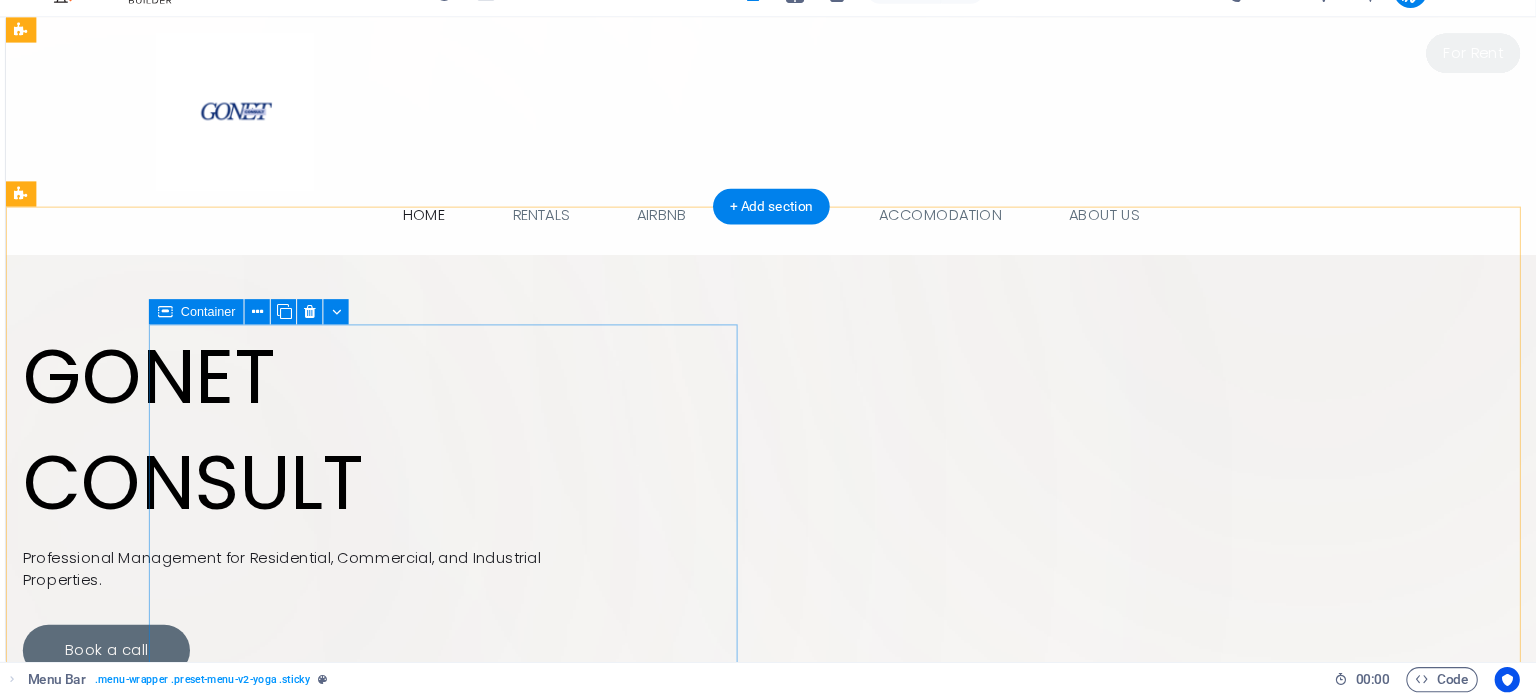 scroll, scrollTop: 0, scrollLeft: 0, axis: both 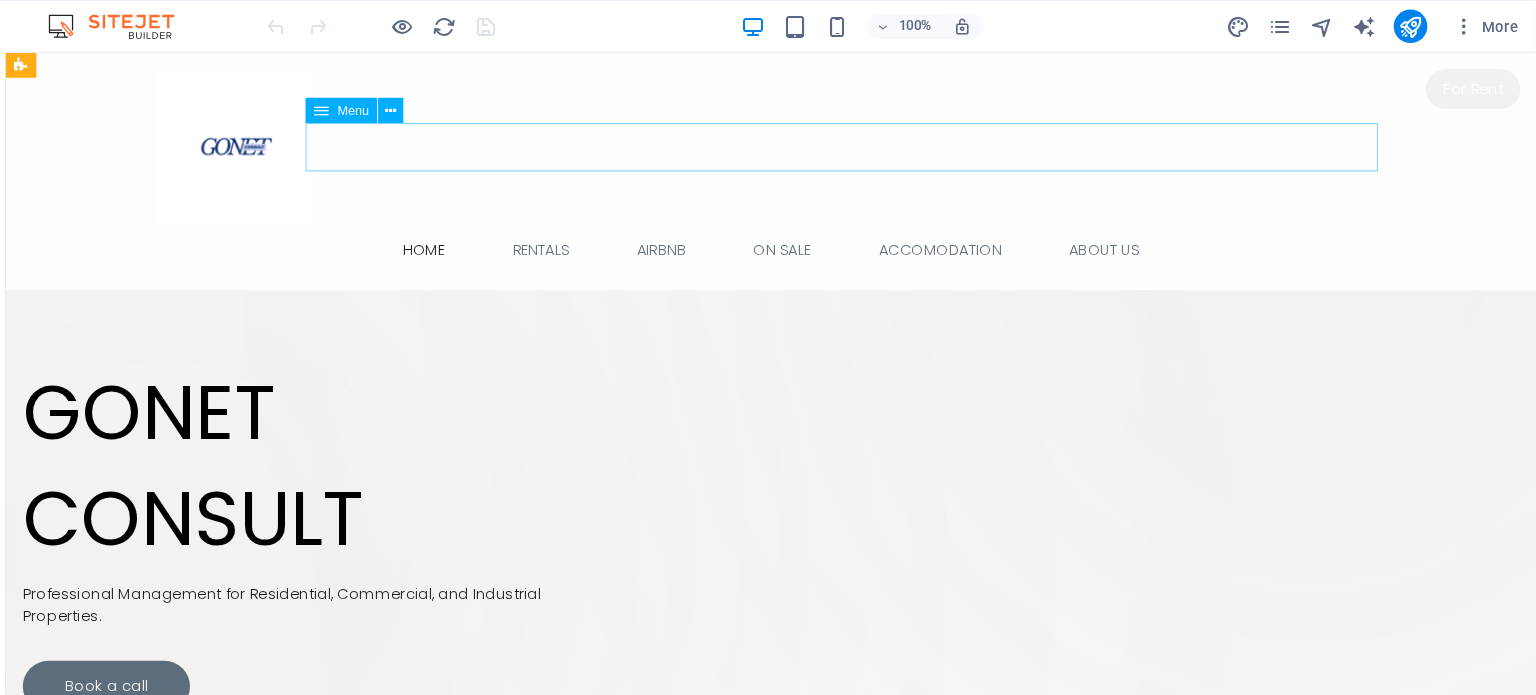 click on "Home Rentals Airbnb on sale accomodation About Us" at bounding box center (733, 240) 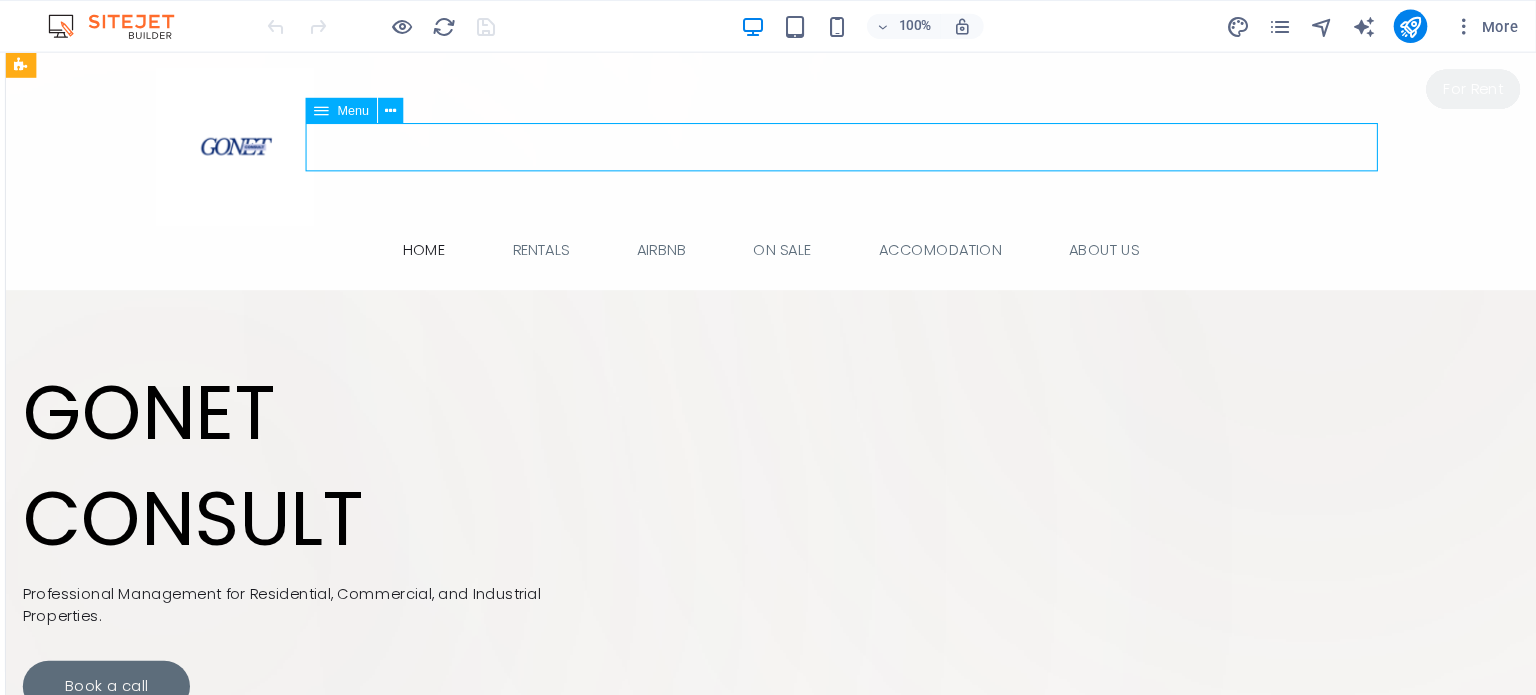 click on "Home Rentals Airbnb on sale accomodation About Us" at bounding box center [733, 240] 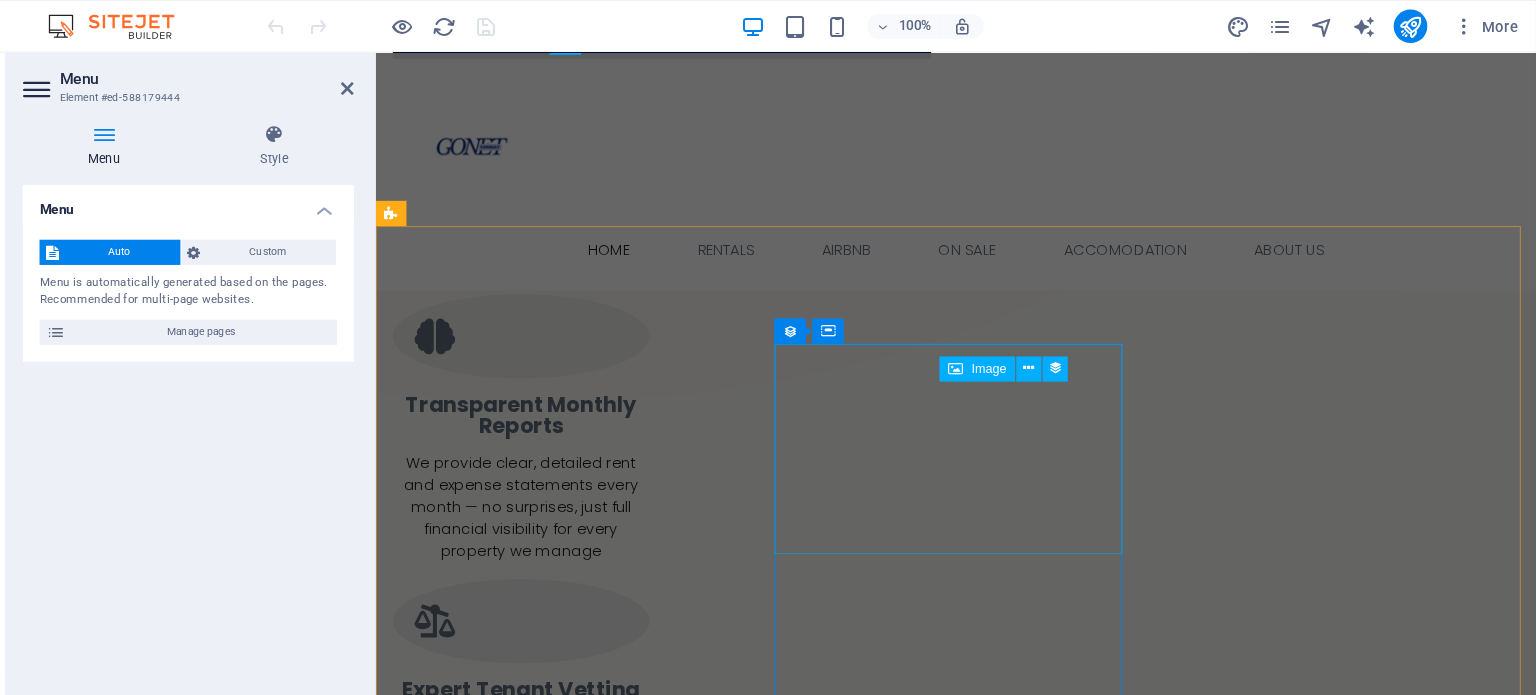 scroll, scrollTop: 1229, scrollLeft: 0, axis: vertical 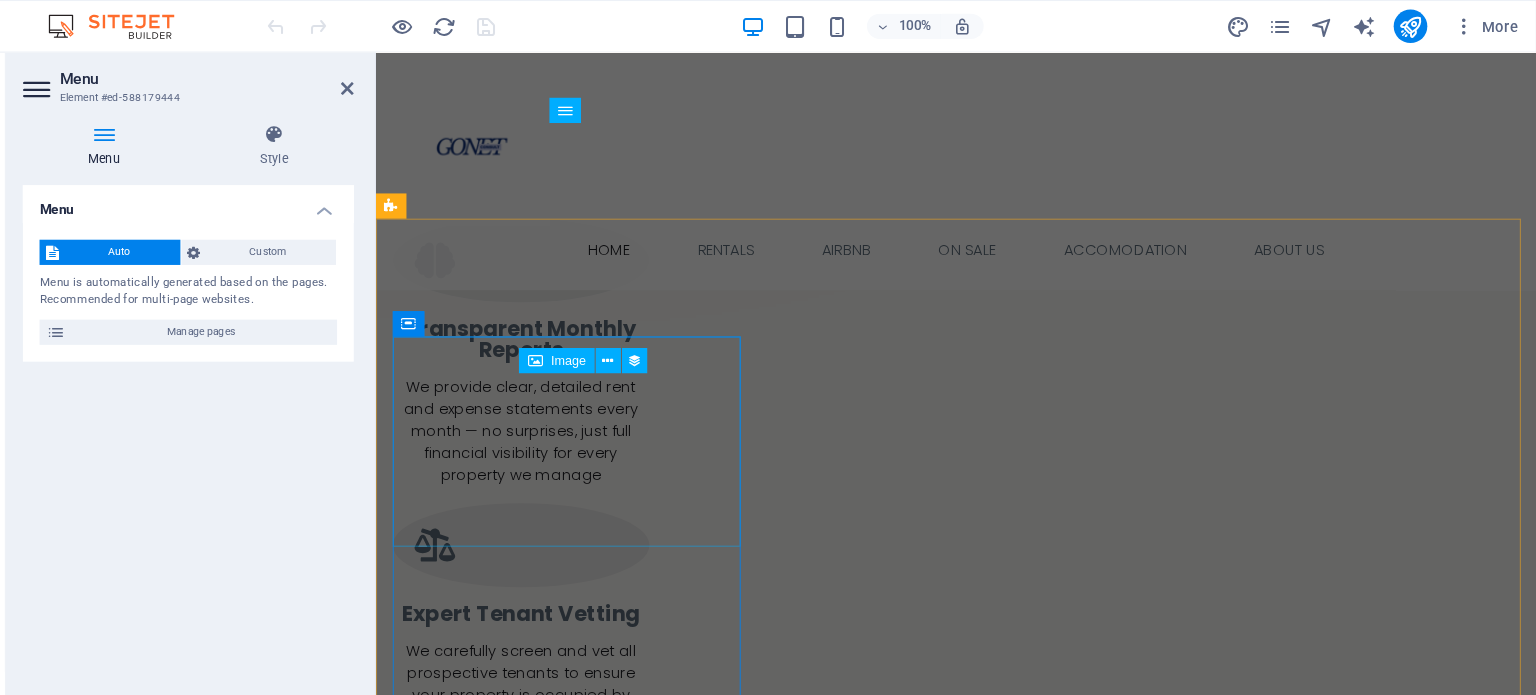 click at bounding box center [927, 1562] 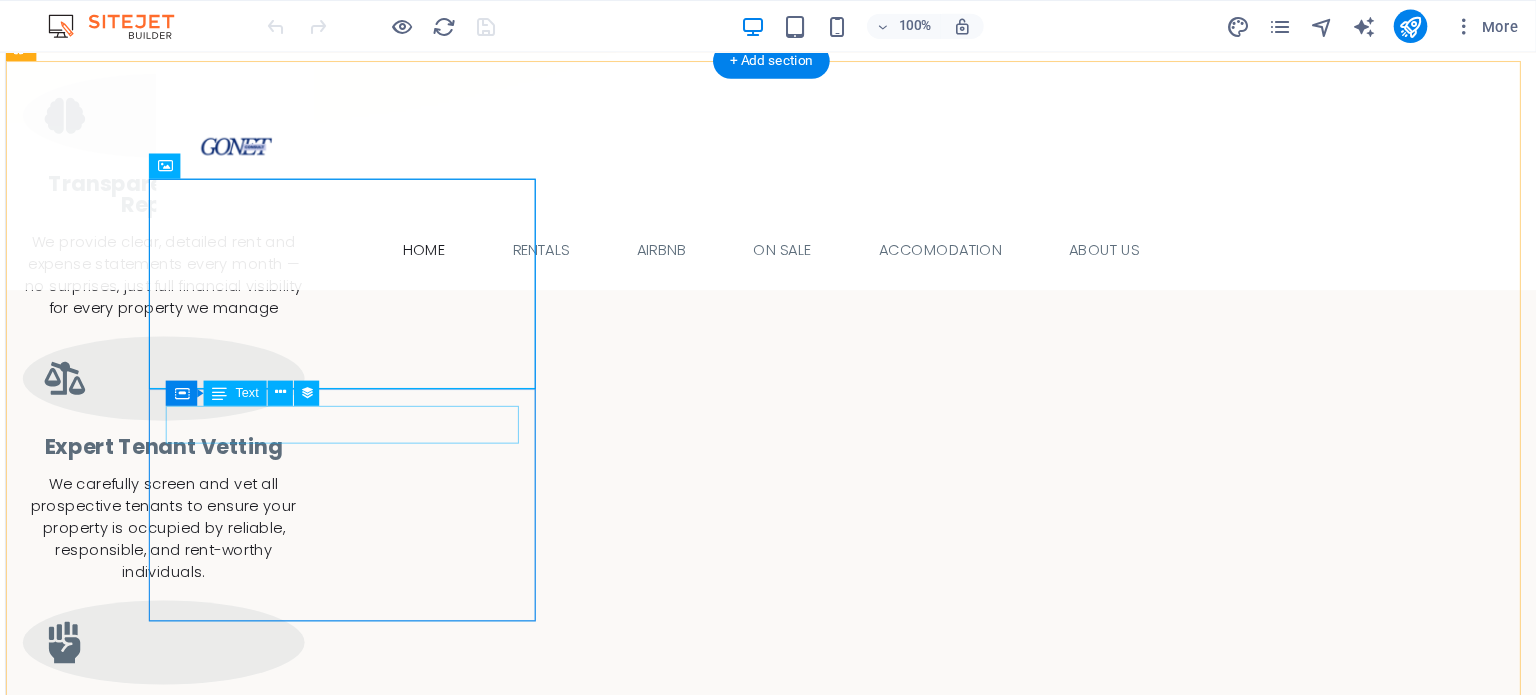 scroll, scrollTop: 1416, scrollLeft: 0, axis: vertical 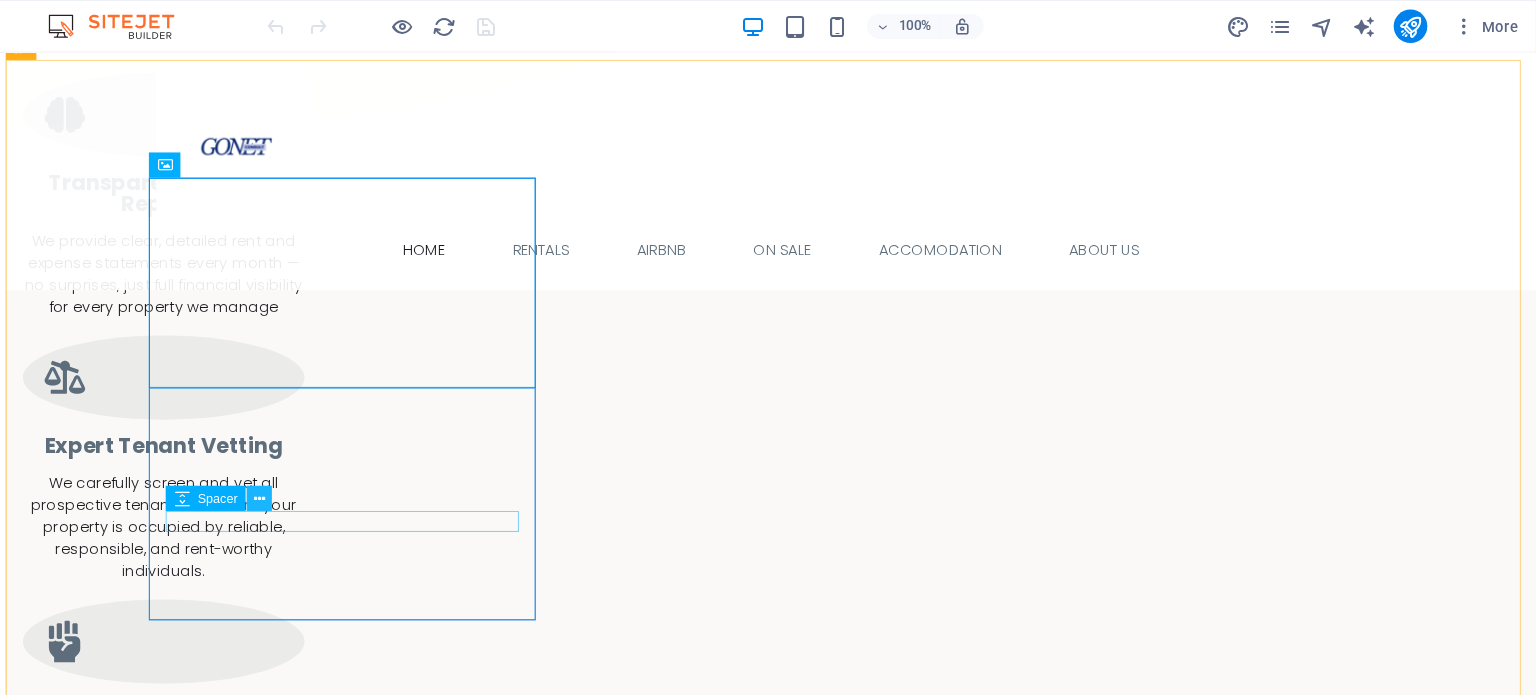 click at bounding box center [321, 474] 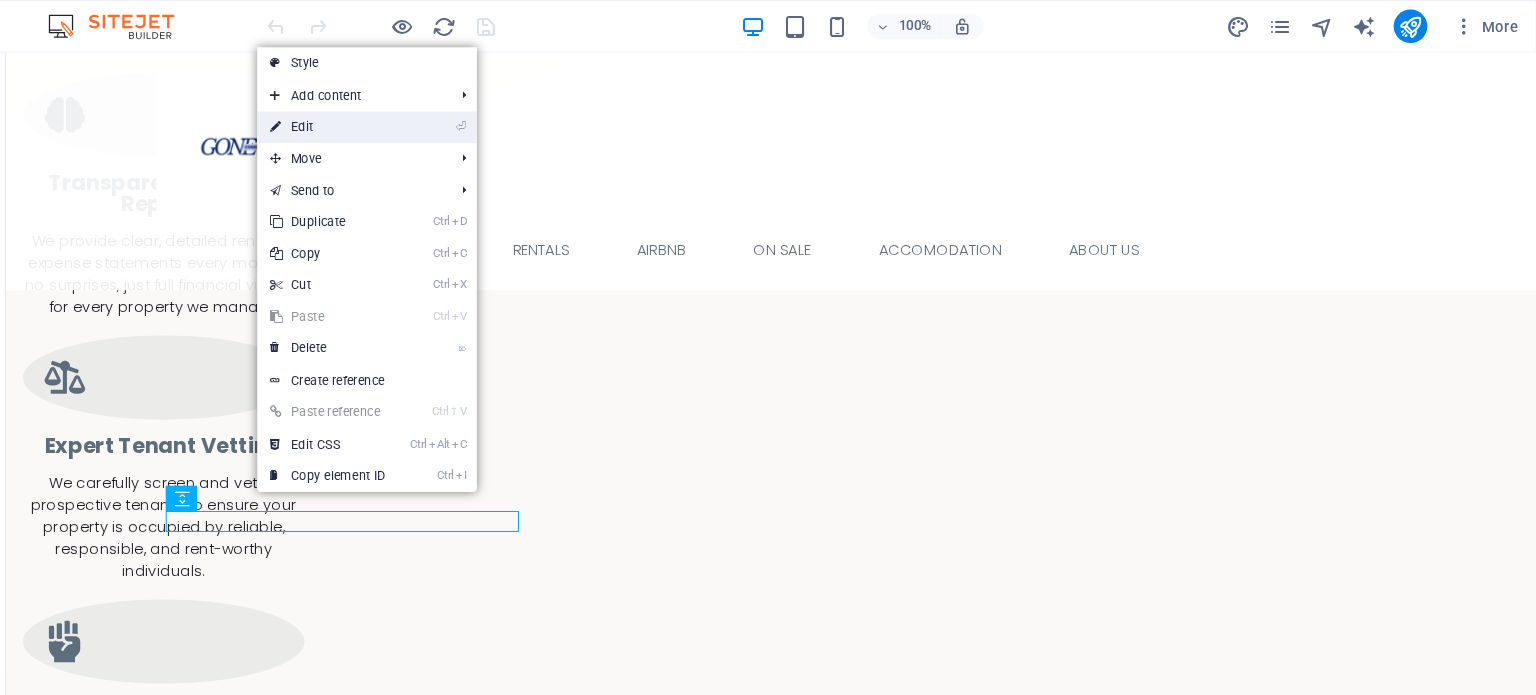 click on "⏎  Edit" at bounding box center (386, 121) 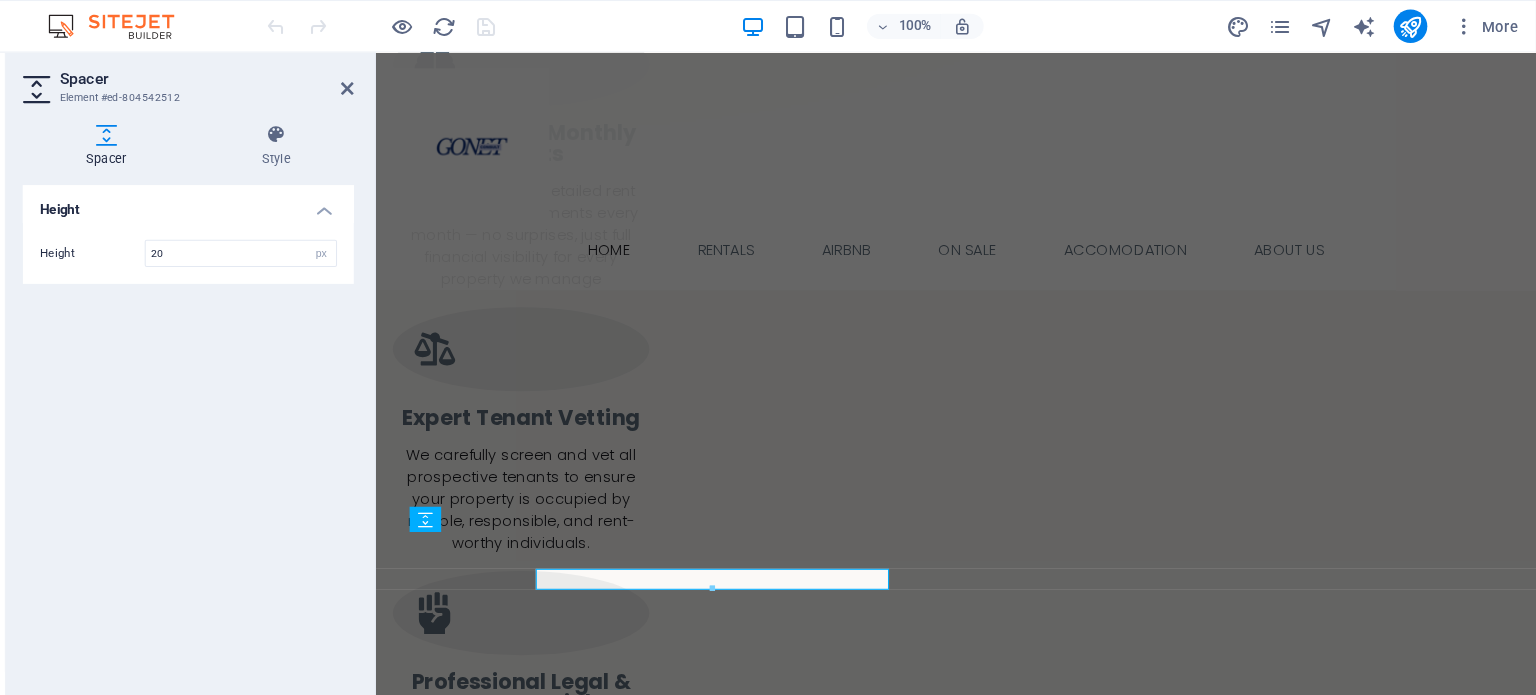 scroll, scrollTop: 1360, scrollLeft: 0, axis: vertical 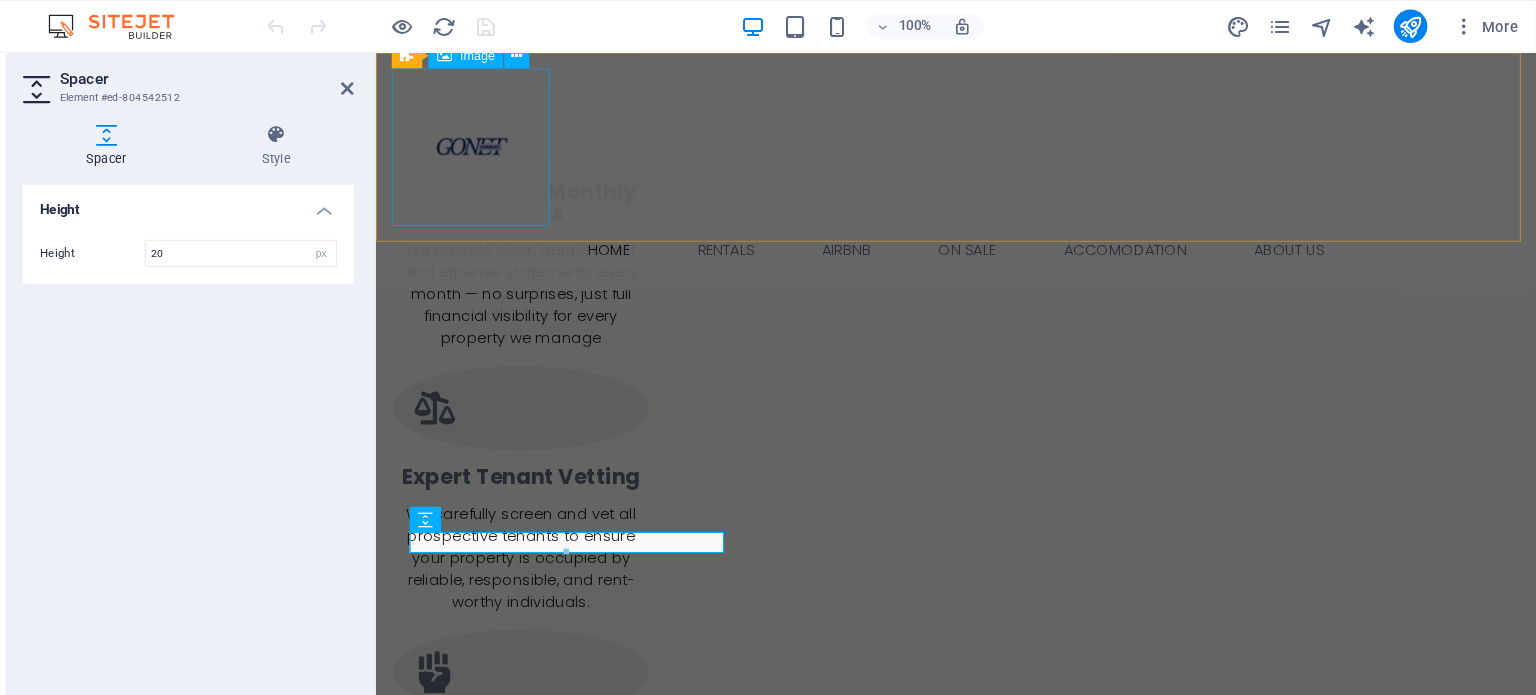 click at bounding box center [927, 142] 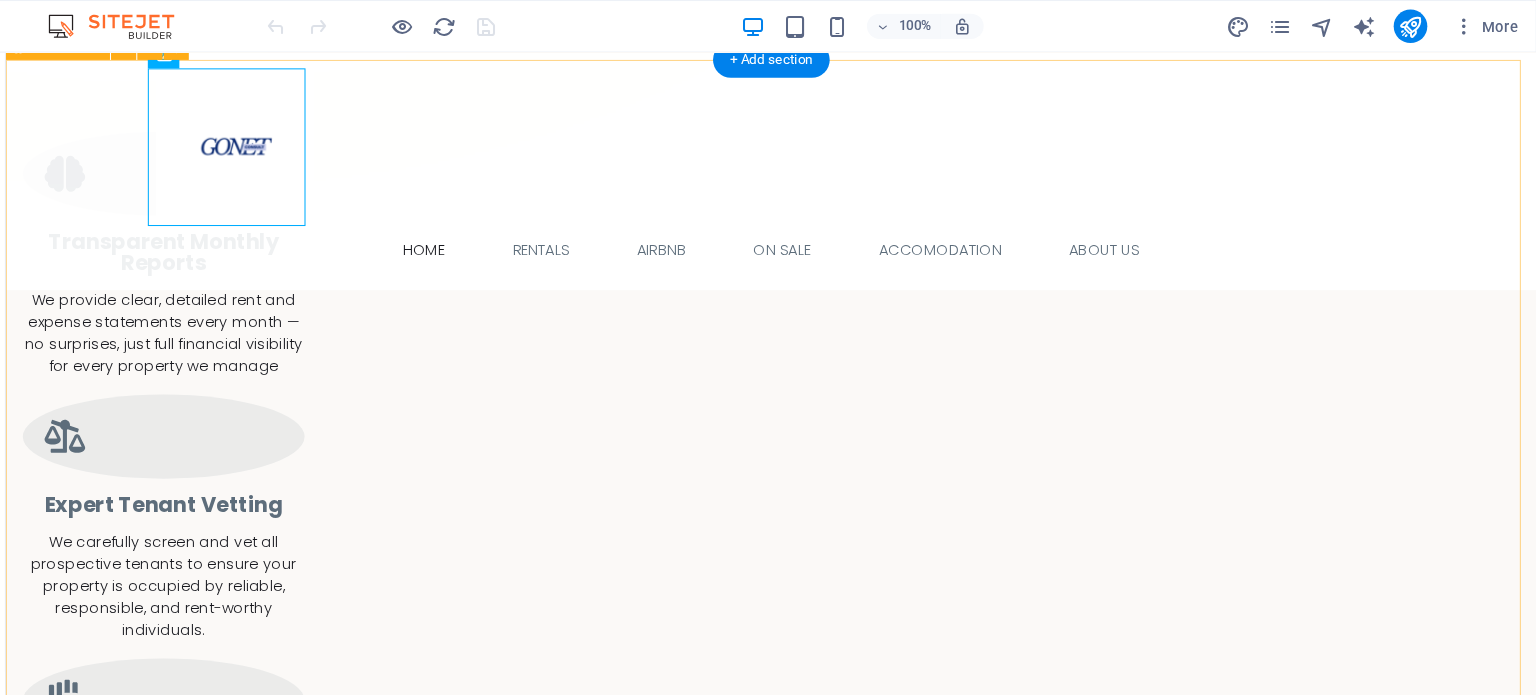 scroll, scrollTop: 1416, scrollLeft: 0, axis: vertical 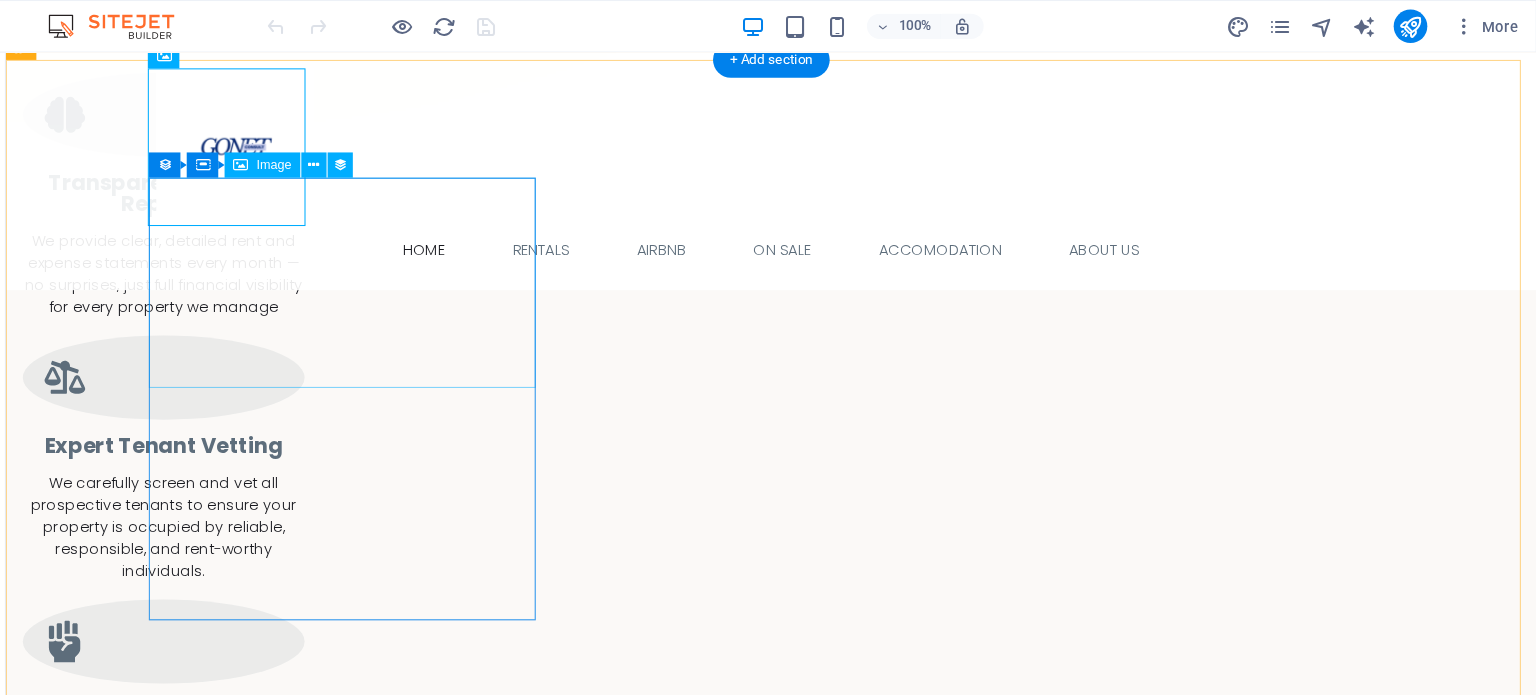 click at bounding box center (605, 1381) 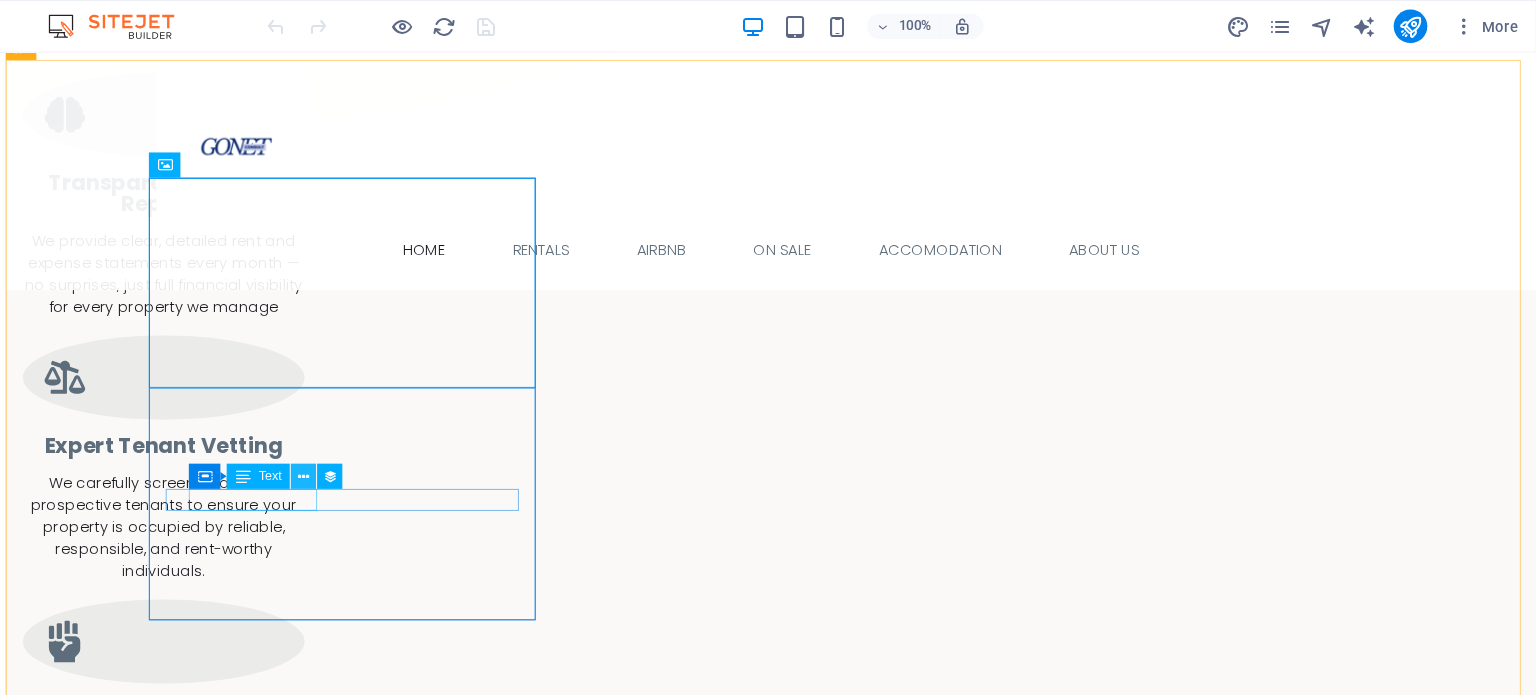 click at bounding box center (363, 453) 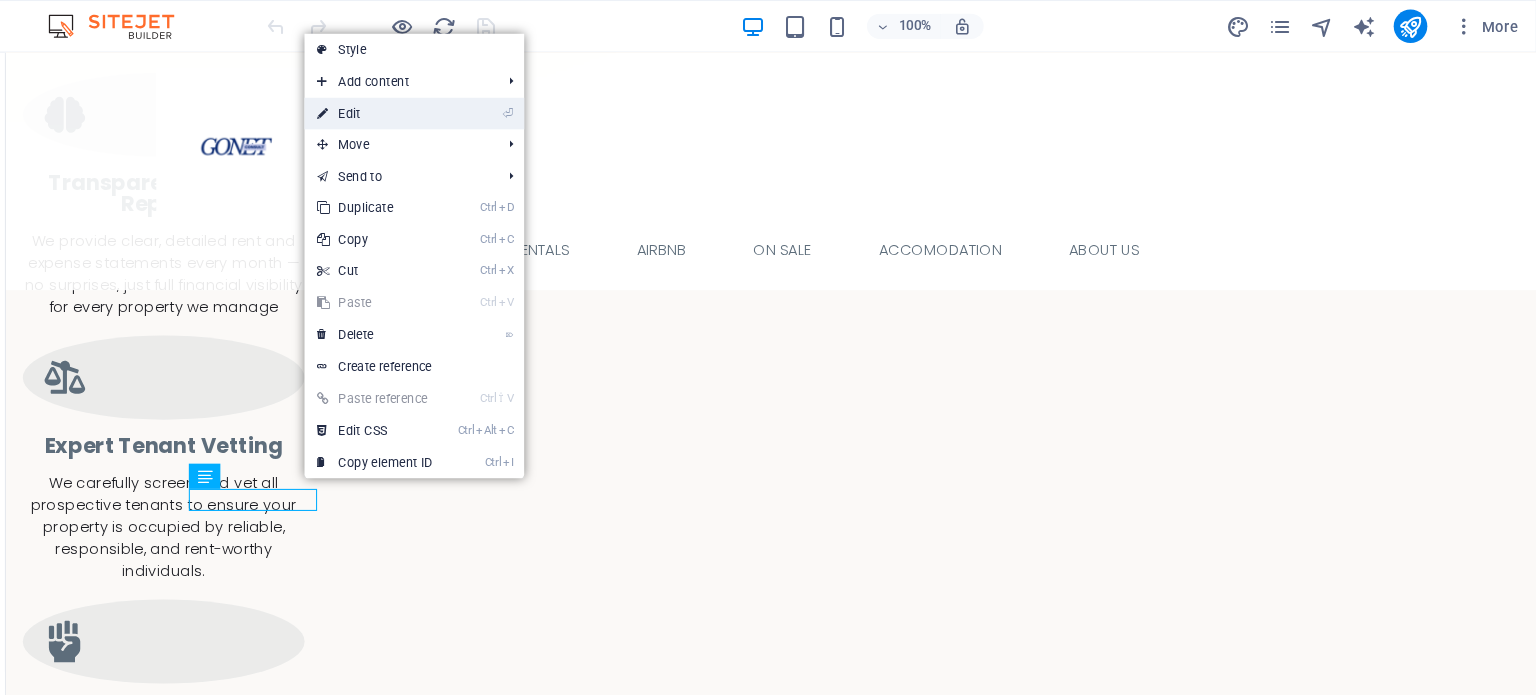 click on "⏎  Edit" at bounding box center [431, 108] 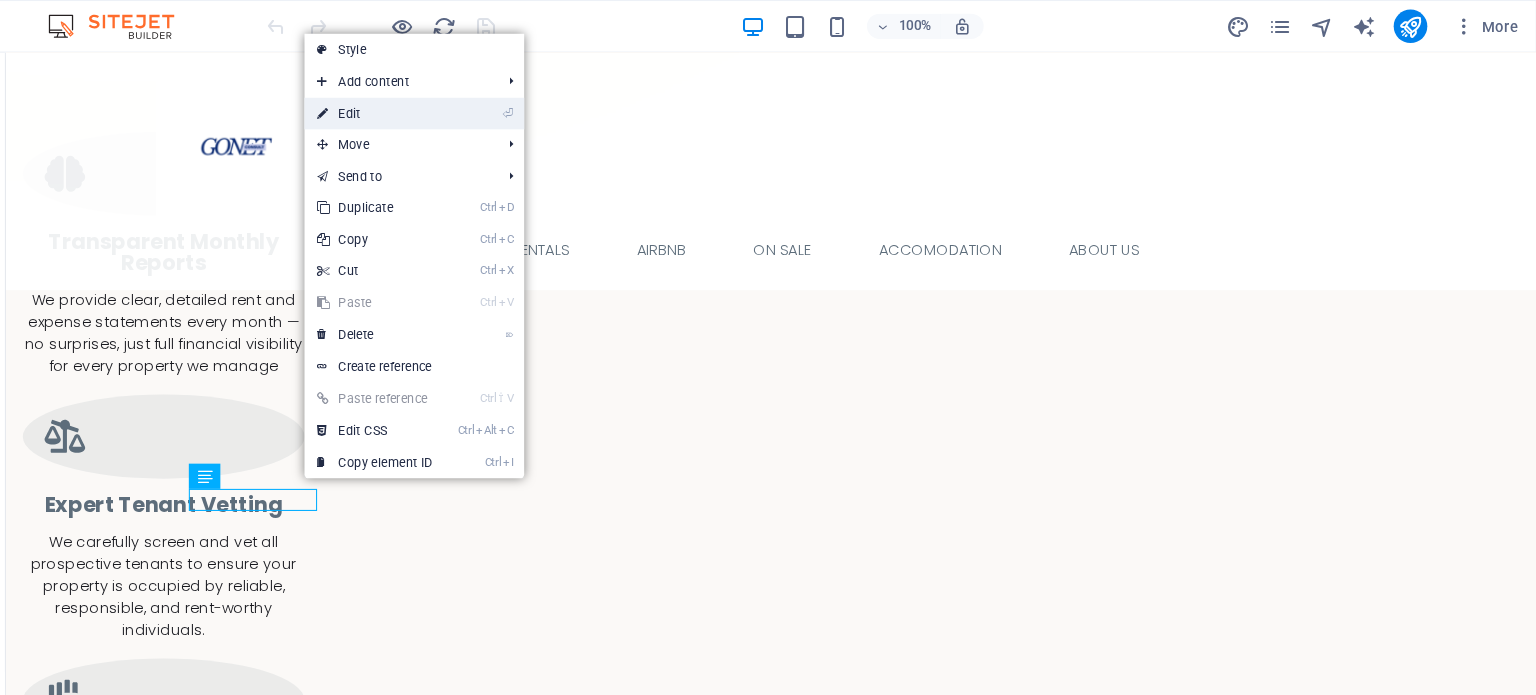 select on "address" 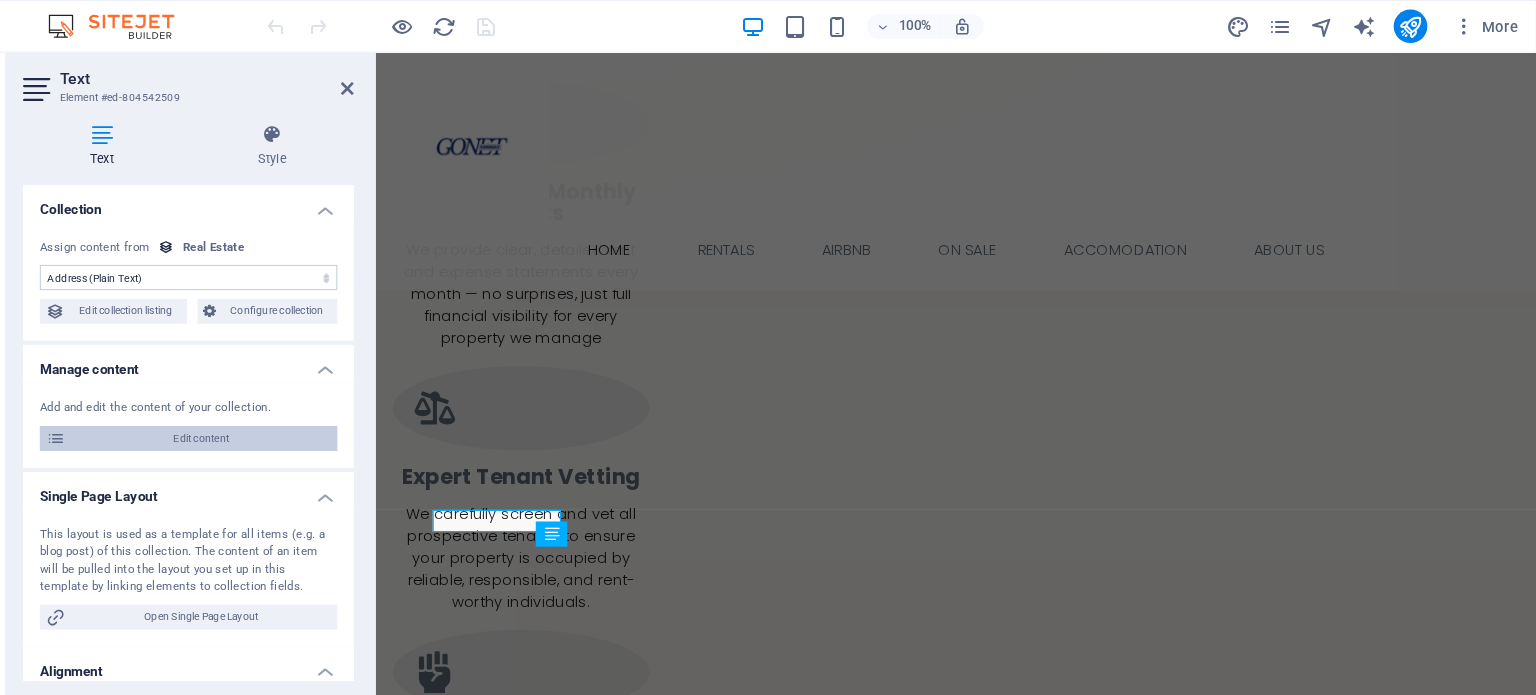 click on "Edit content" at bounding box center [265, 417] 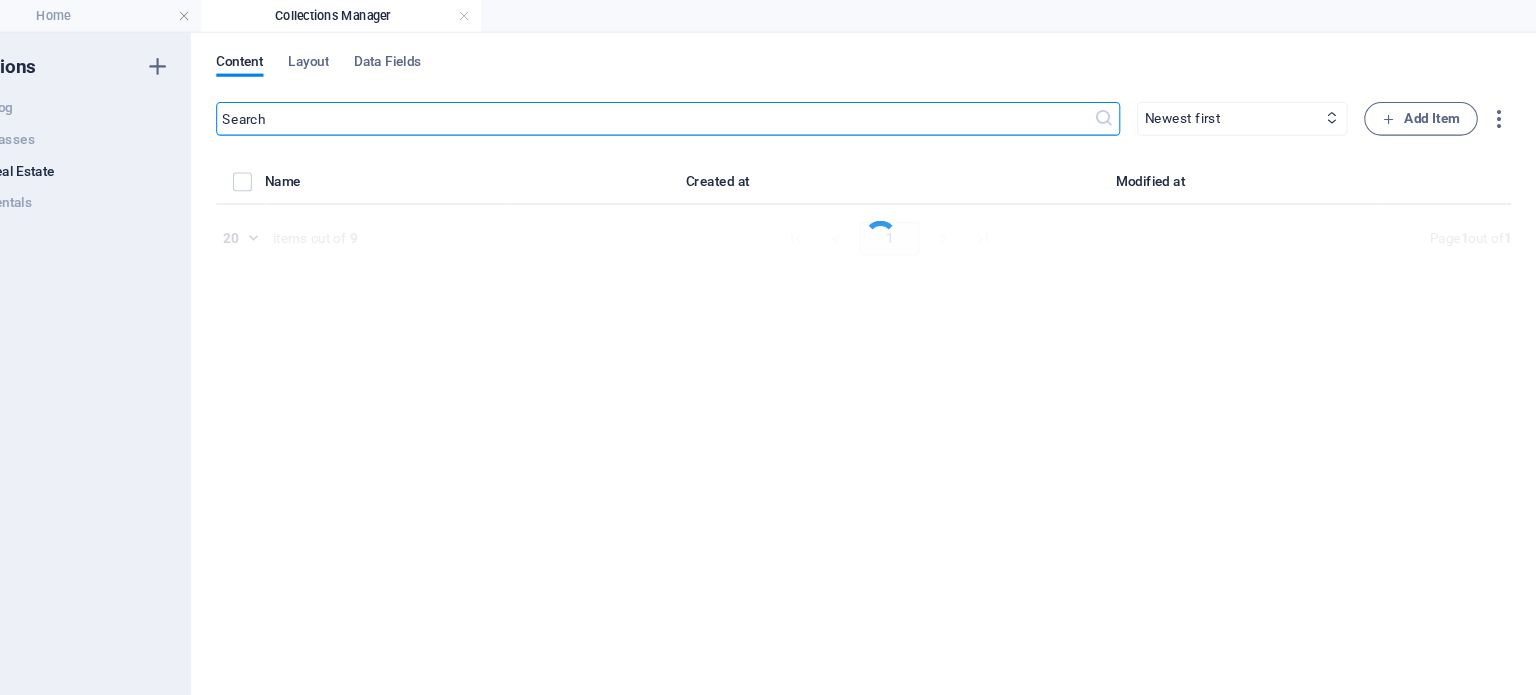 select on "Office" 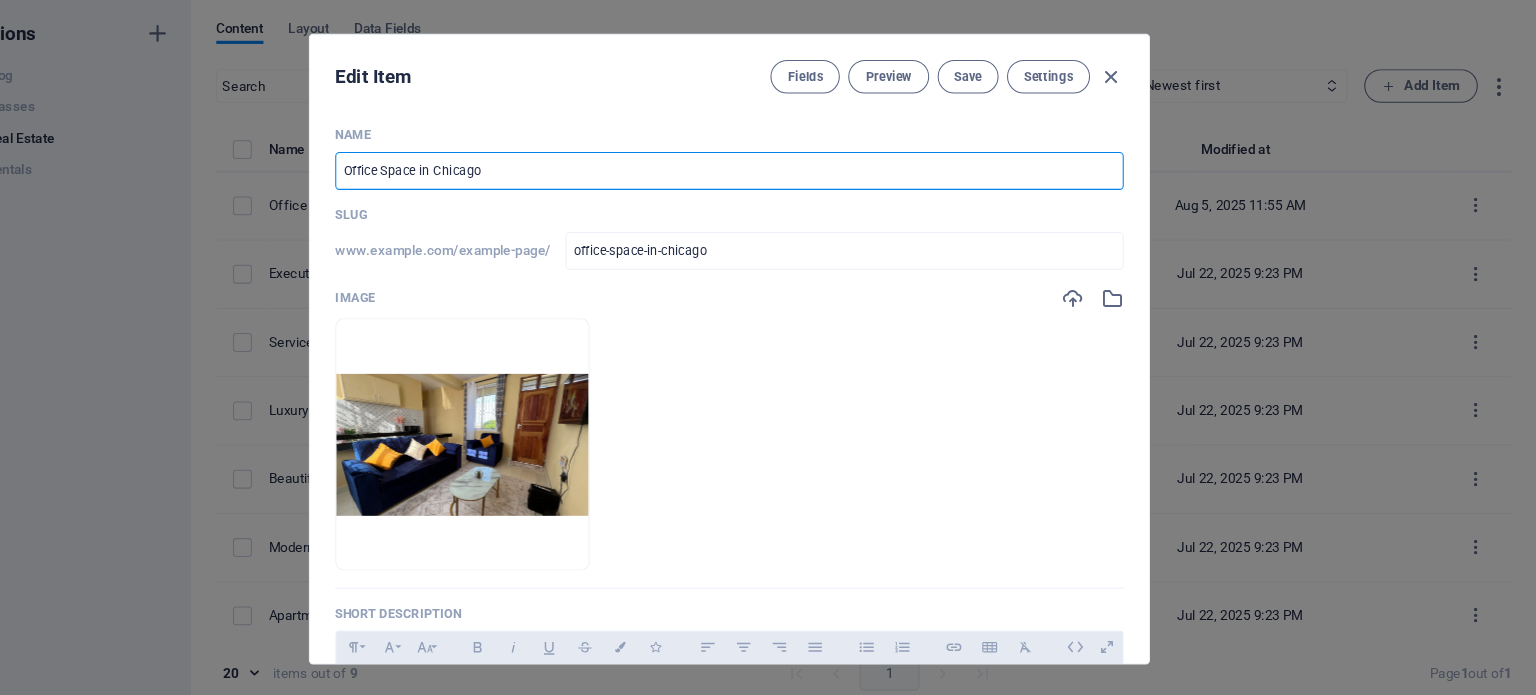 click on "Office Space in Chicago" at bounding box center (768, 194) 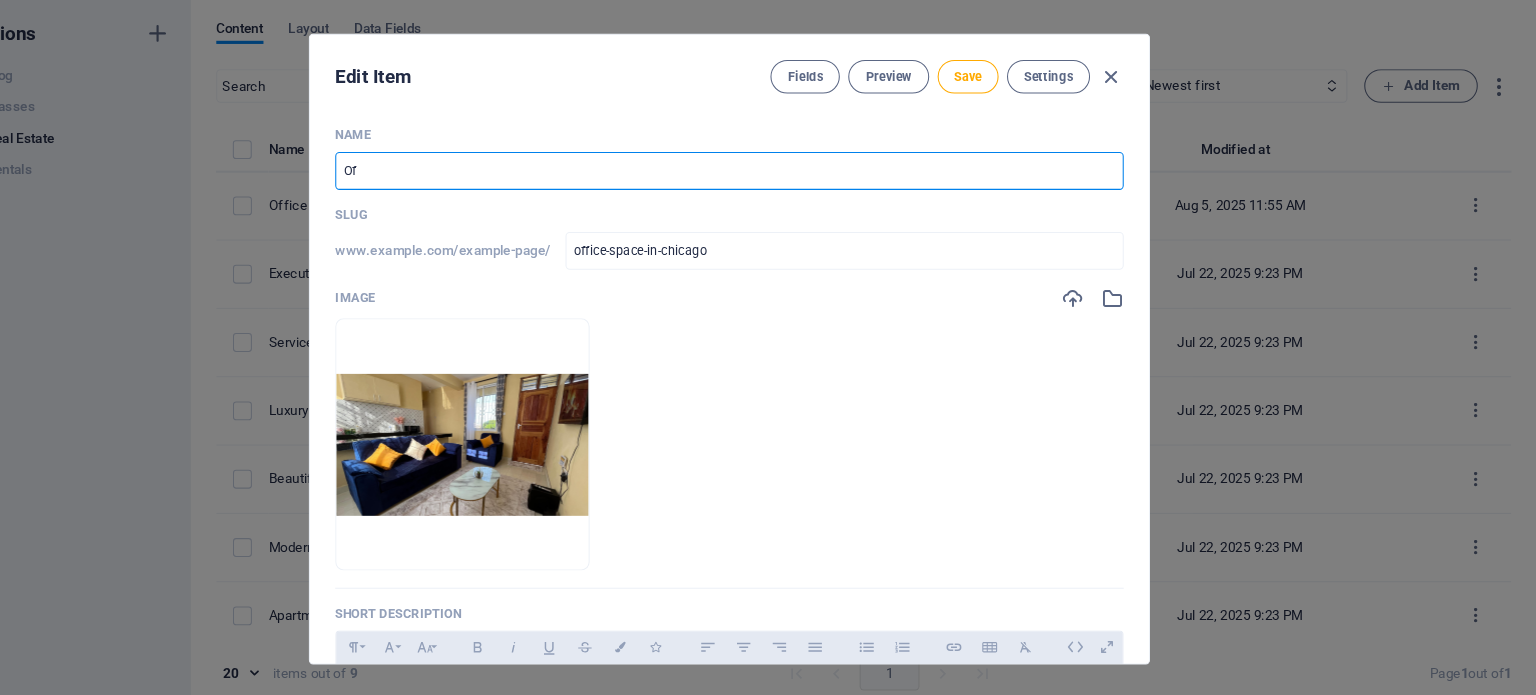 type on "O" 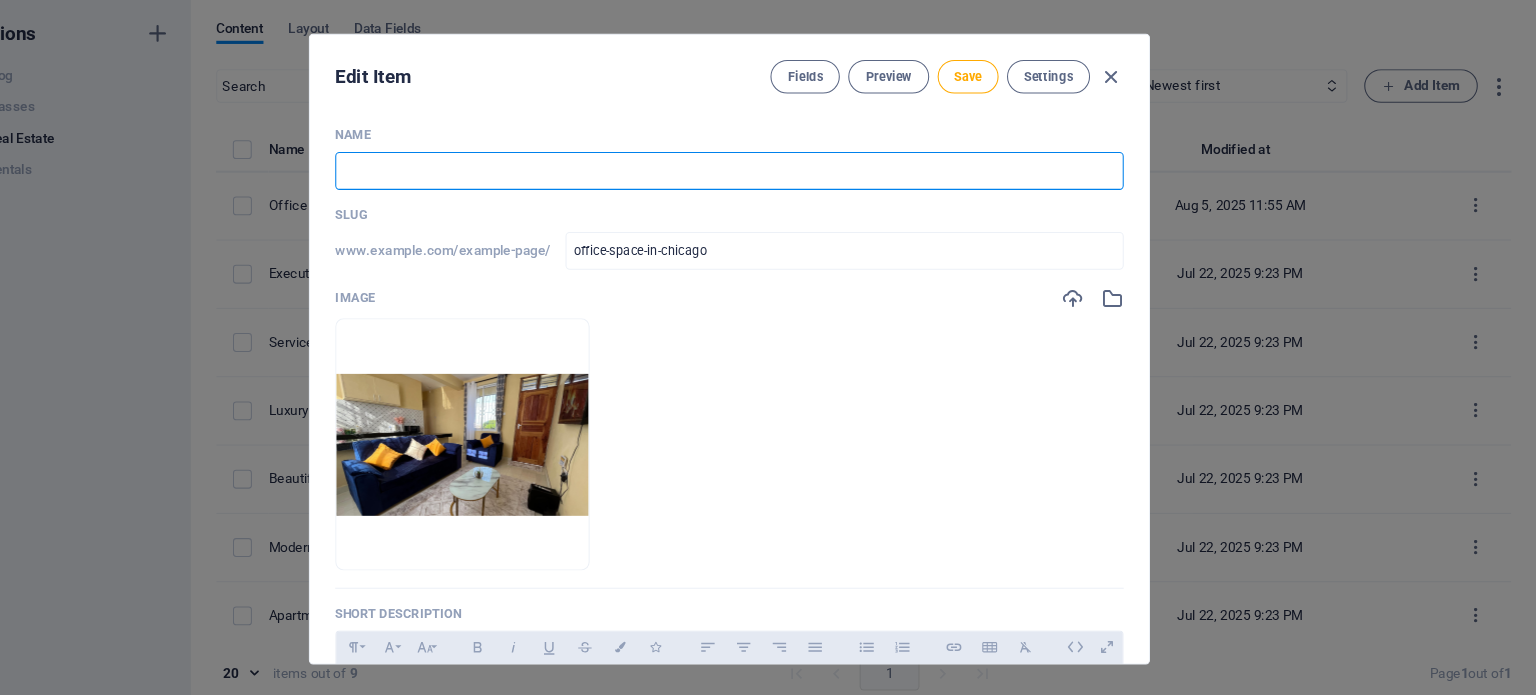 type on "a" 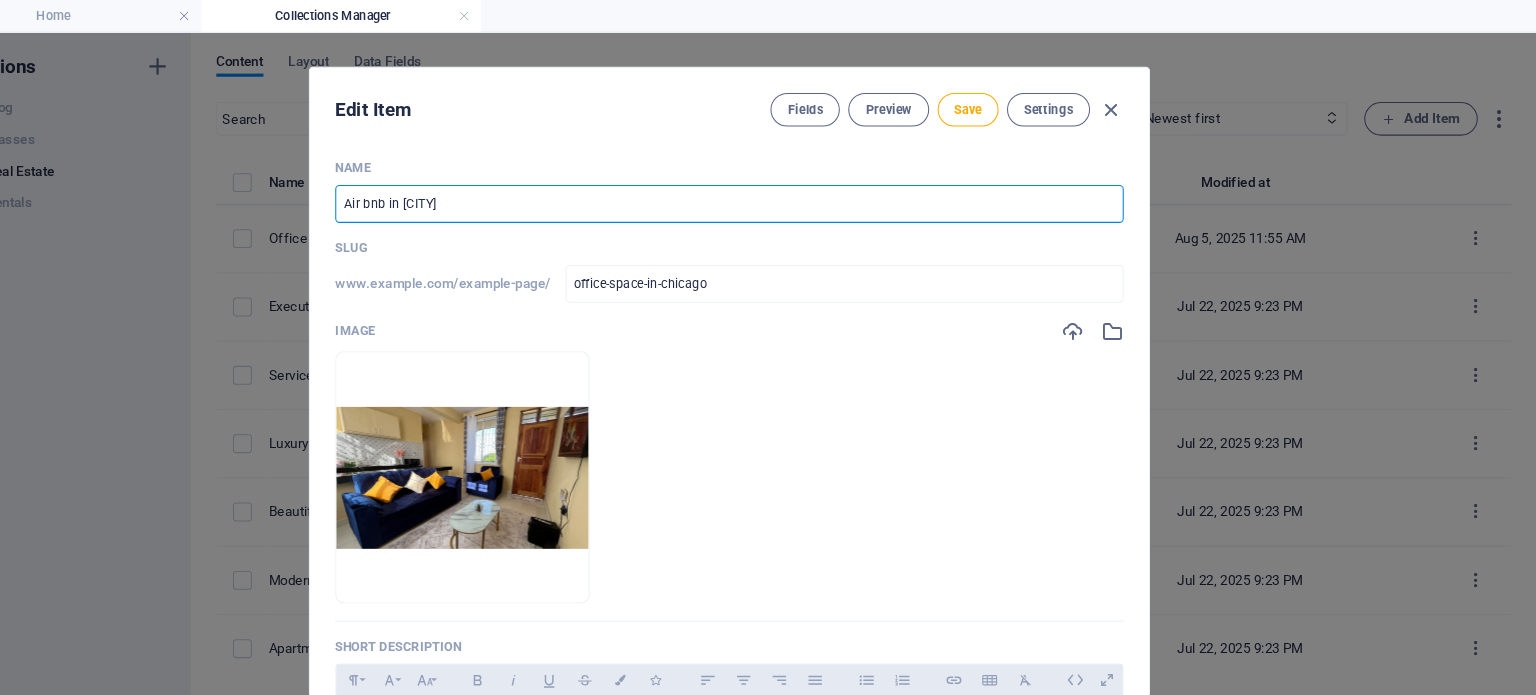 scroll, scrollTop: 0, scrollLeft: 0, axis: both 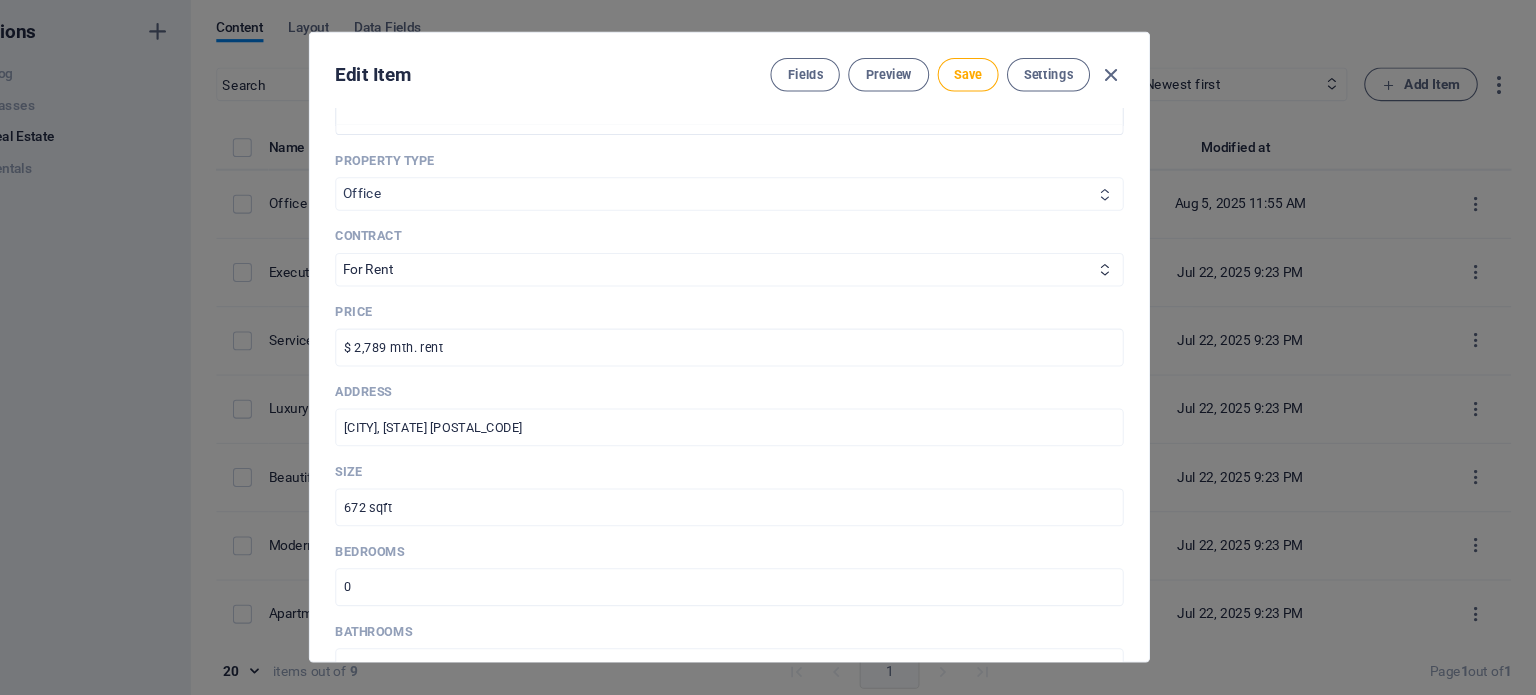 type on "Air bnb in [CITY]" 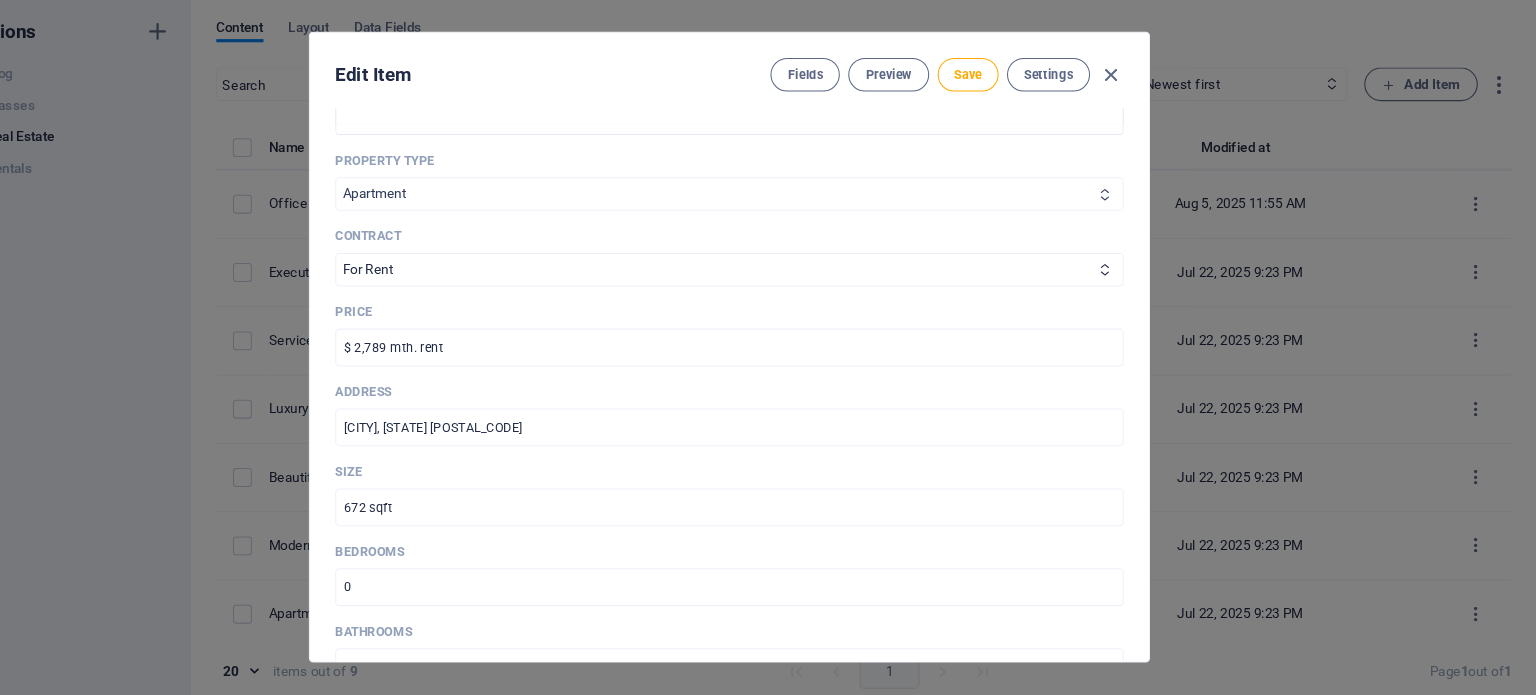 click on "House Apartment Office" at bounding box center [768, 217] 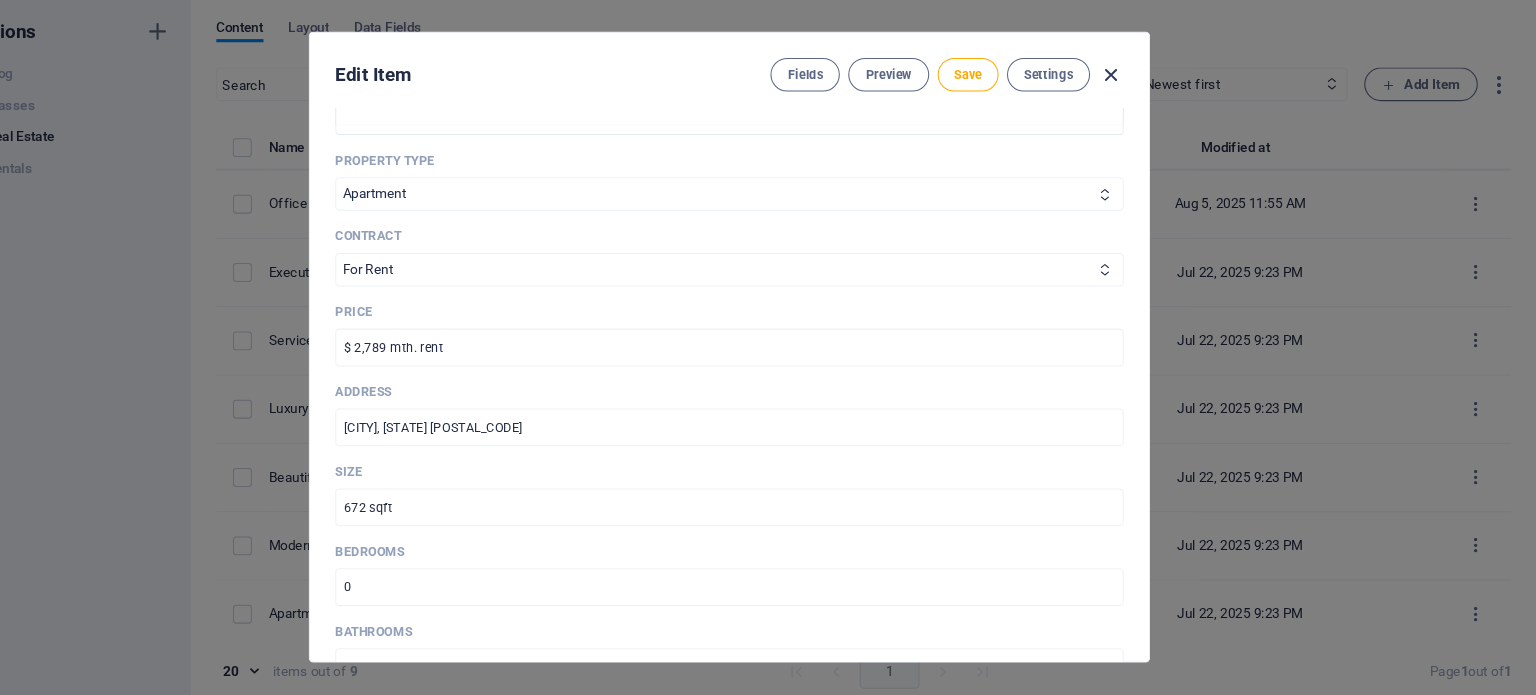 click at bounding box center (1131, 104) 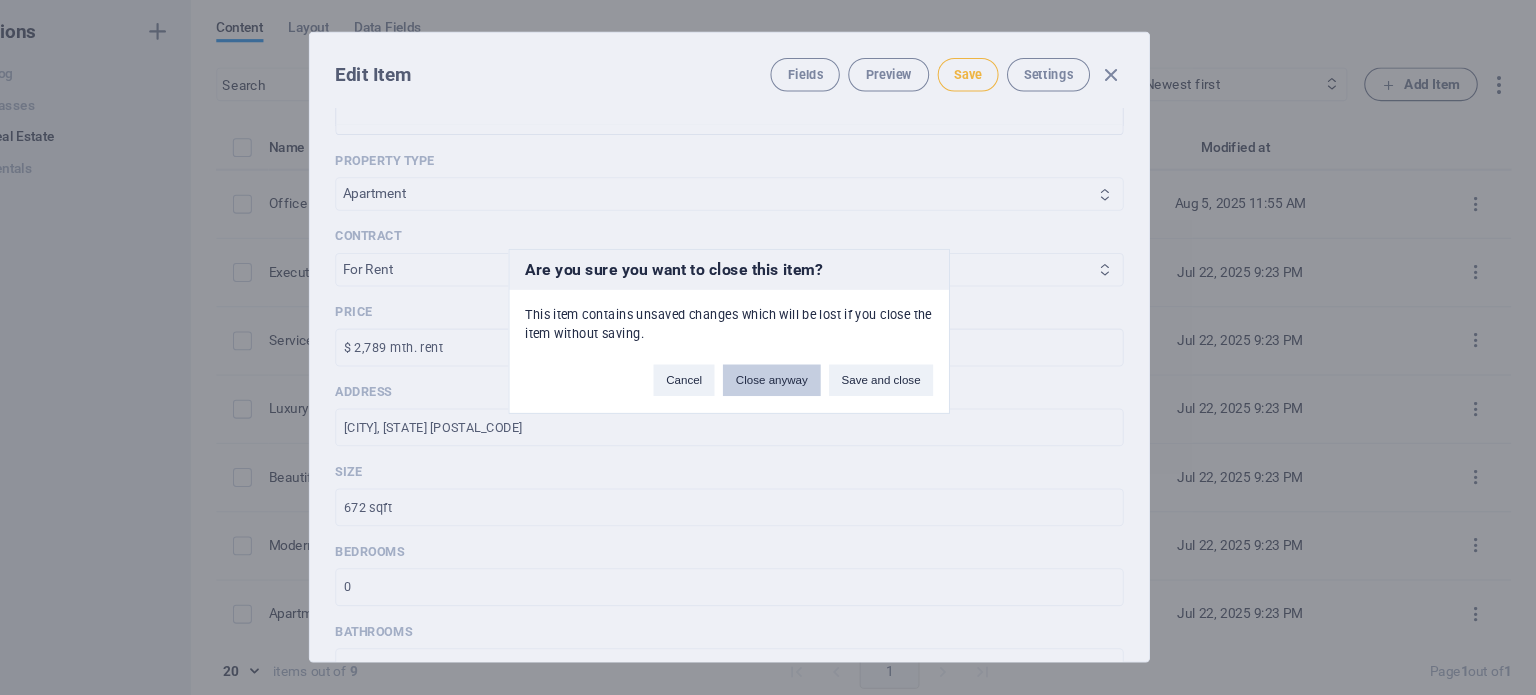 click on "Close anyway" at bounding box center [808, 394] 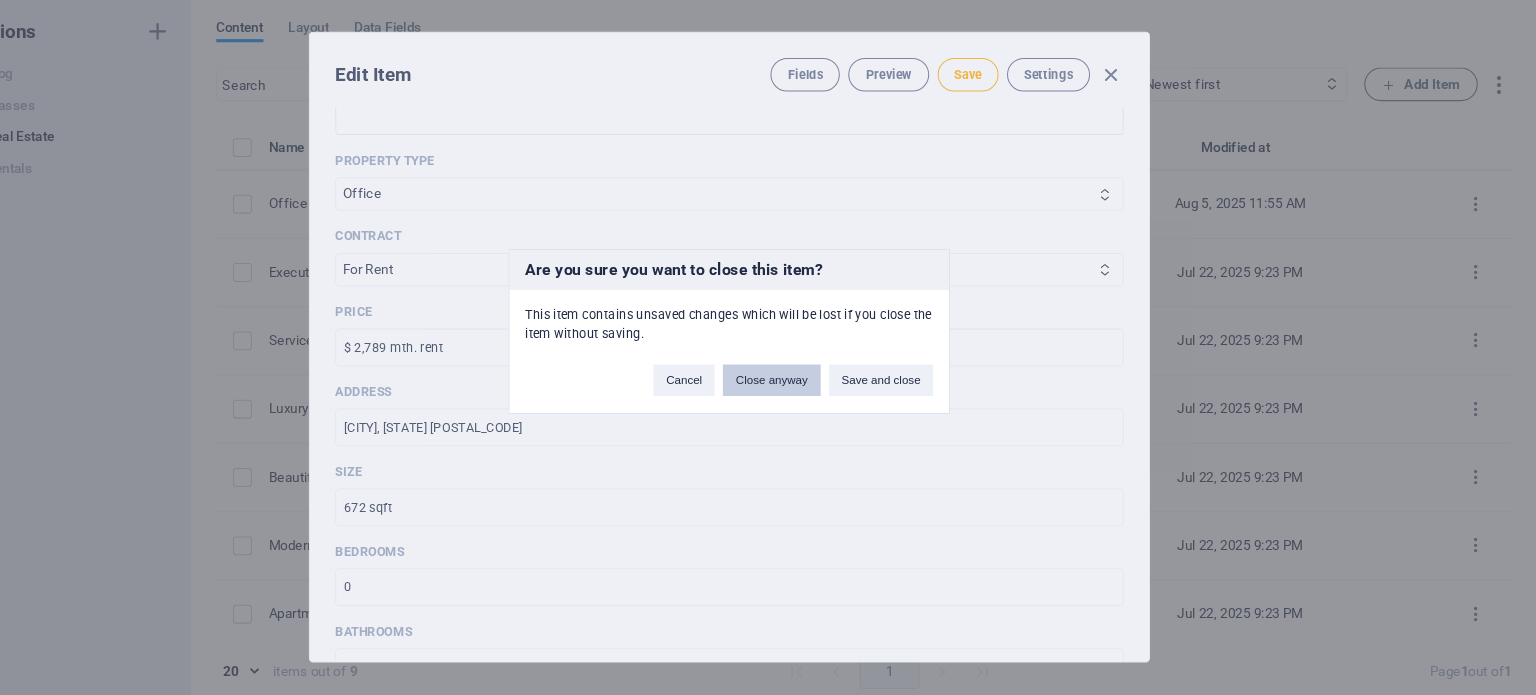 checkbox on "false" 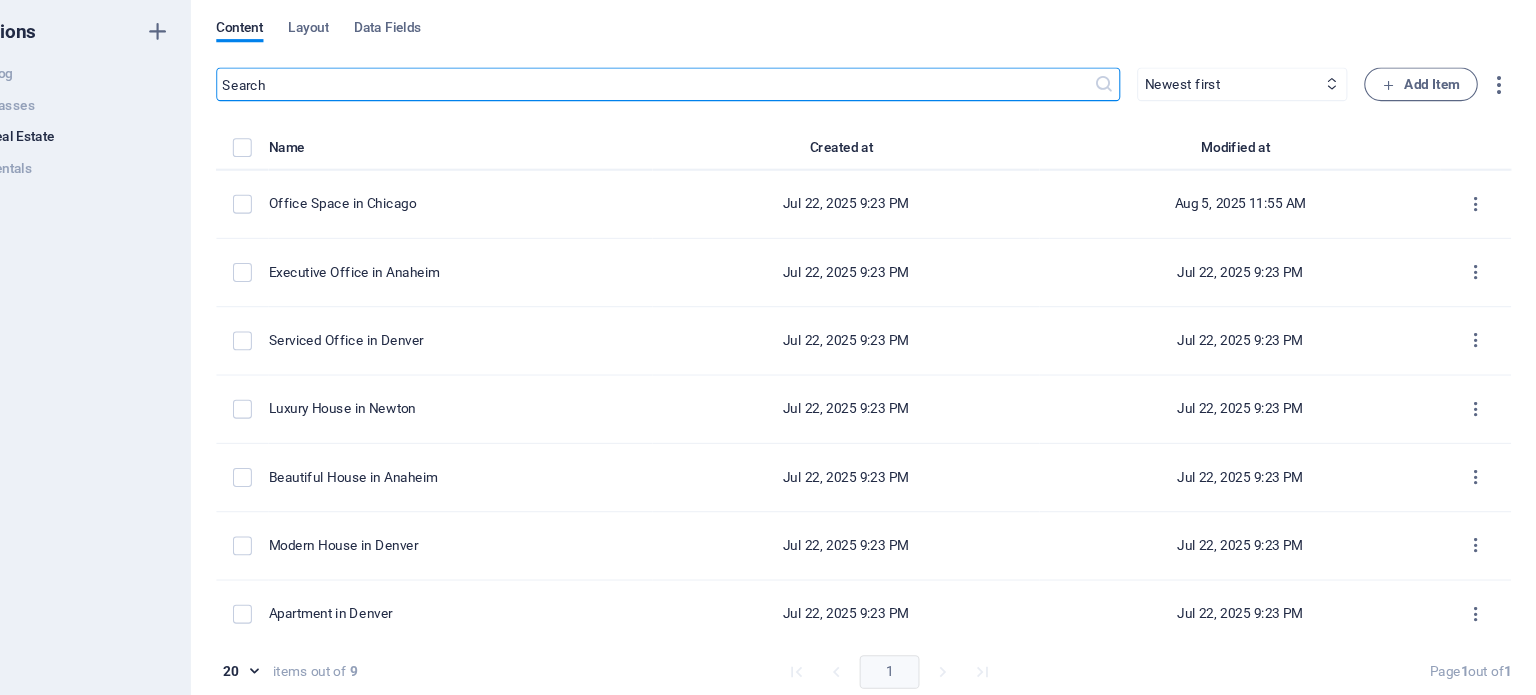 scroll, scrollTop: 0, scrollLeft: 0, axis: both 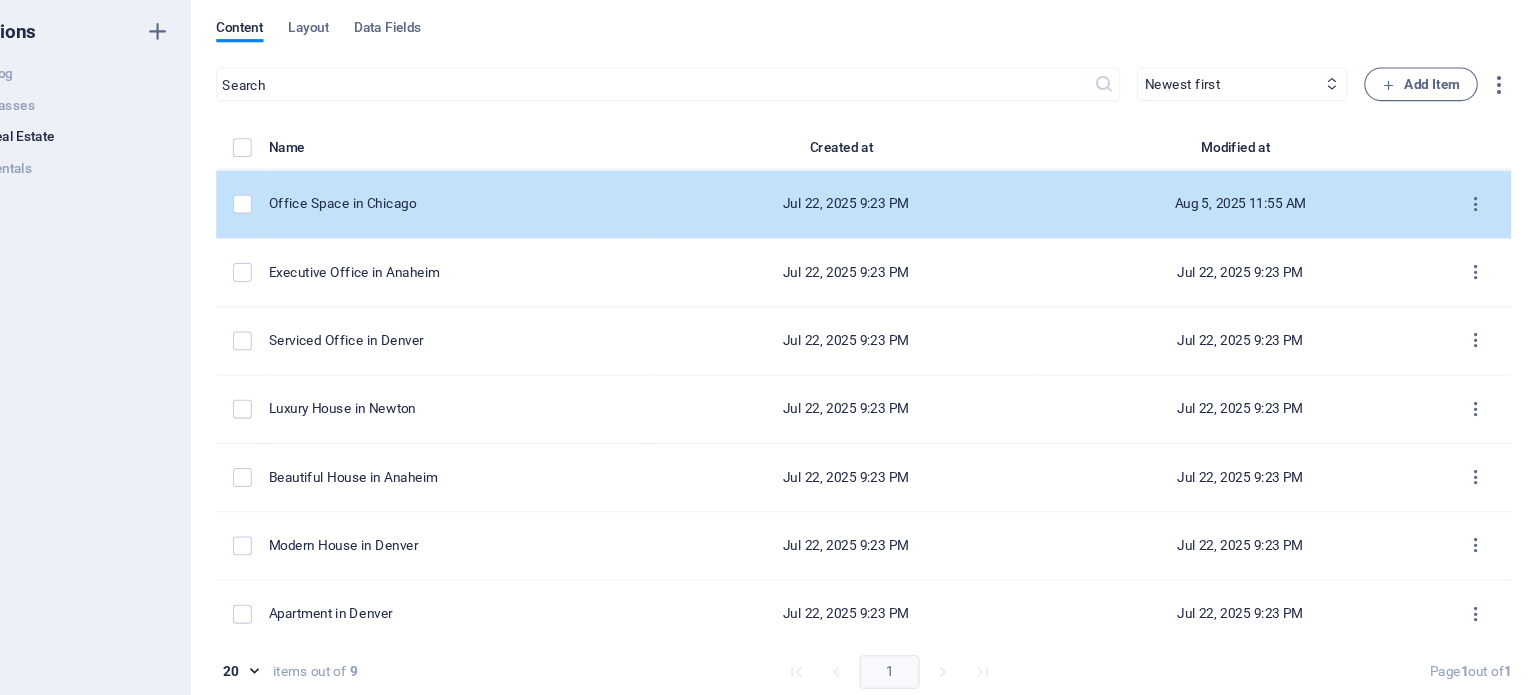 click on "Office Space in Chicago" at bounding box center (504, 227) 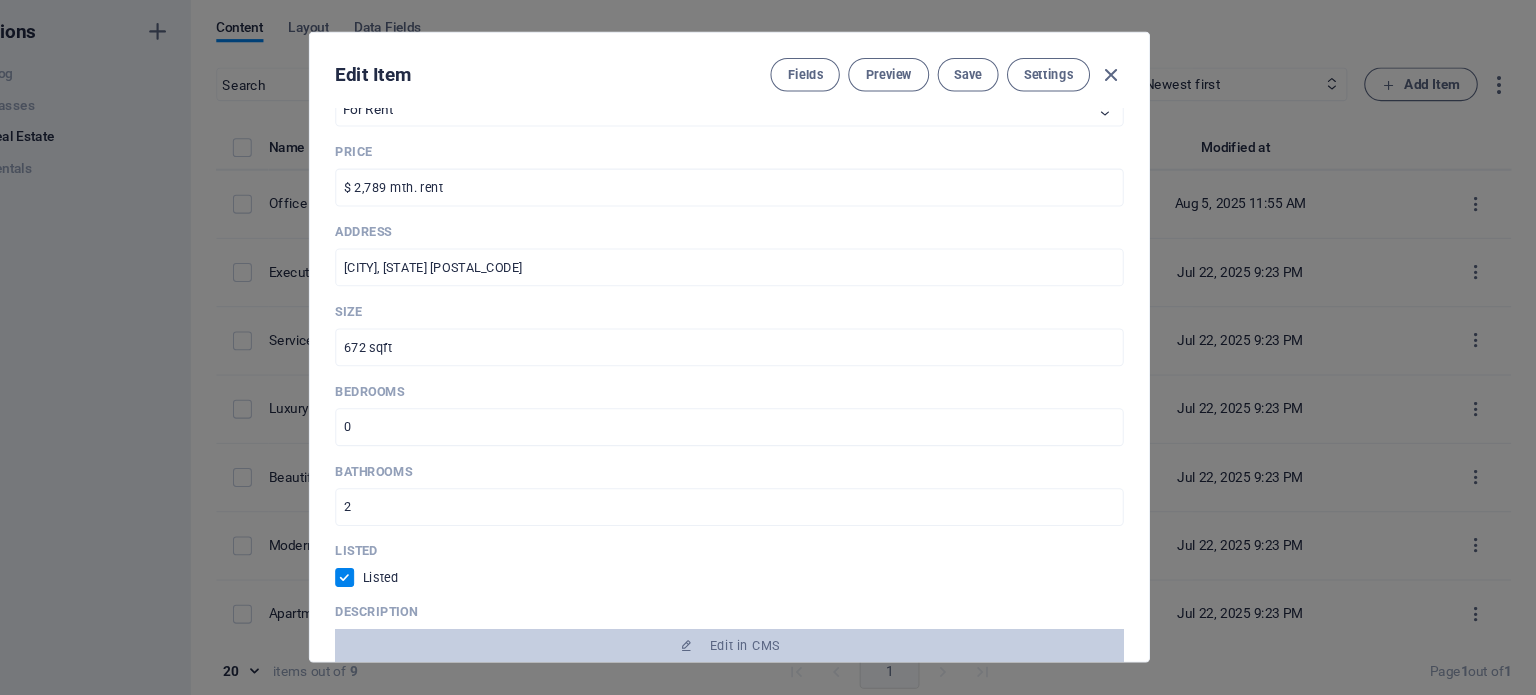 scroll, scrollTop: 814, scrollLeft: 0, axis: vertical 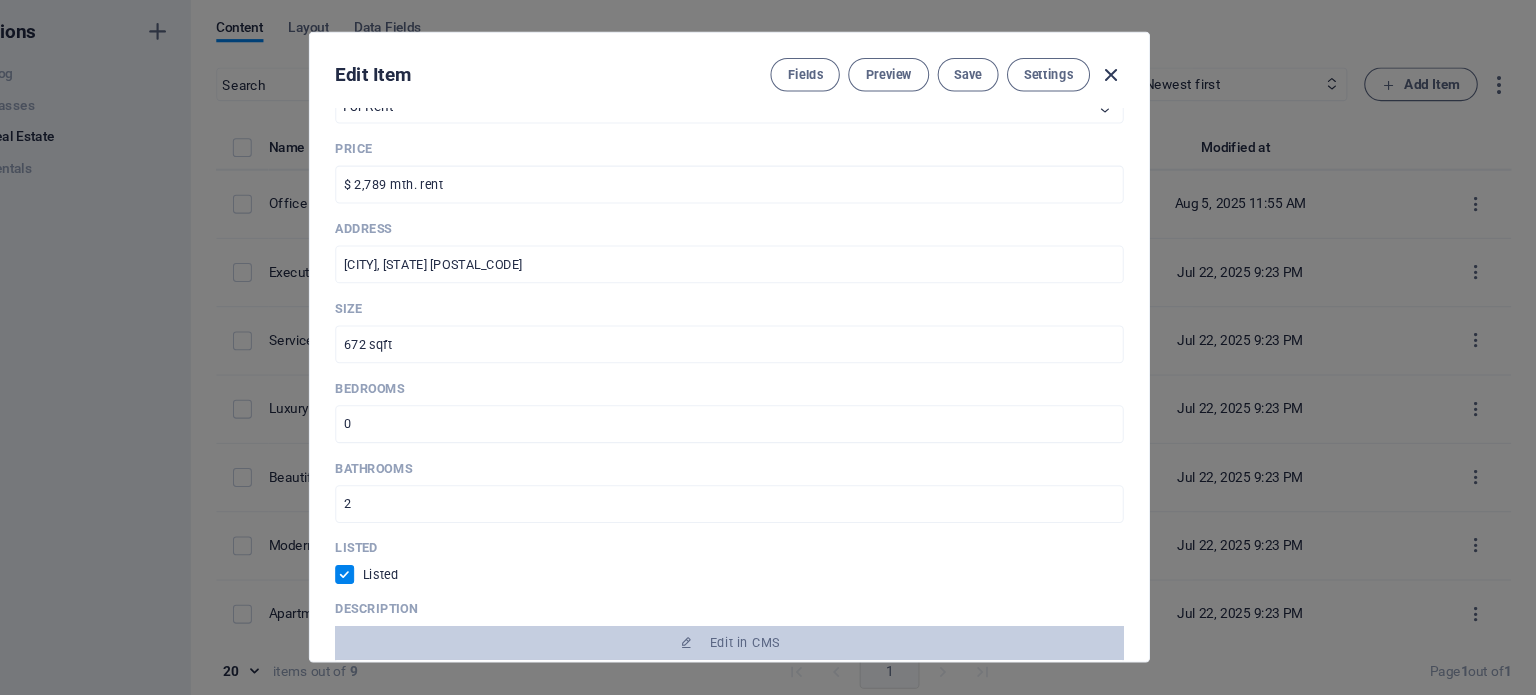 click at bounding box center [1131, 104] 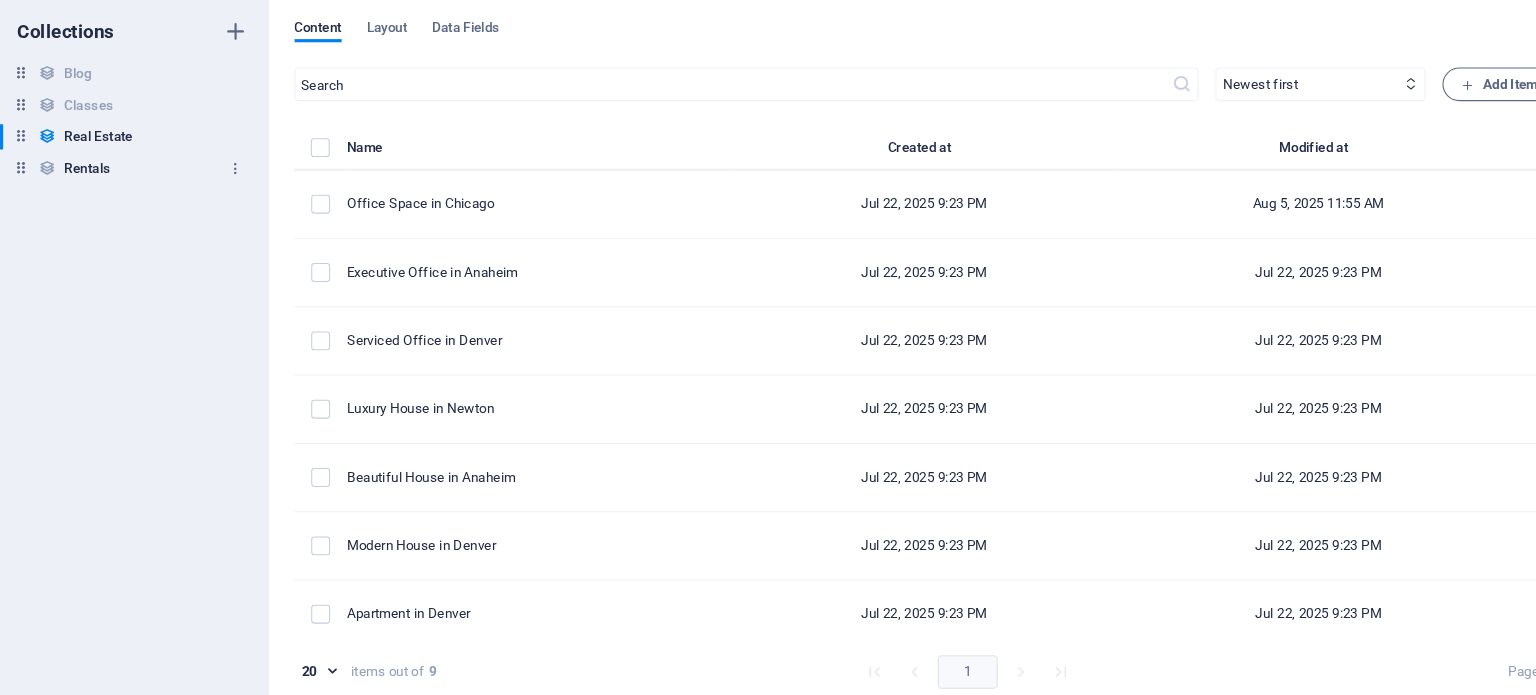 click at bounding box center (44, 192) 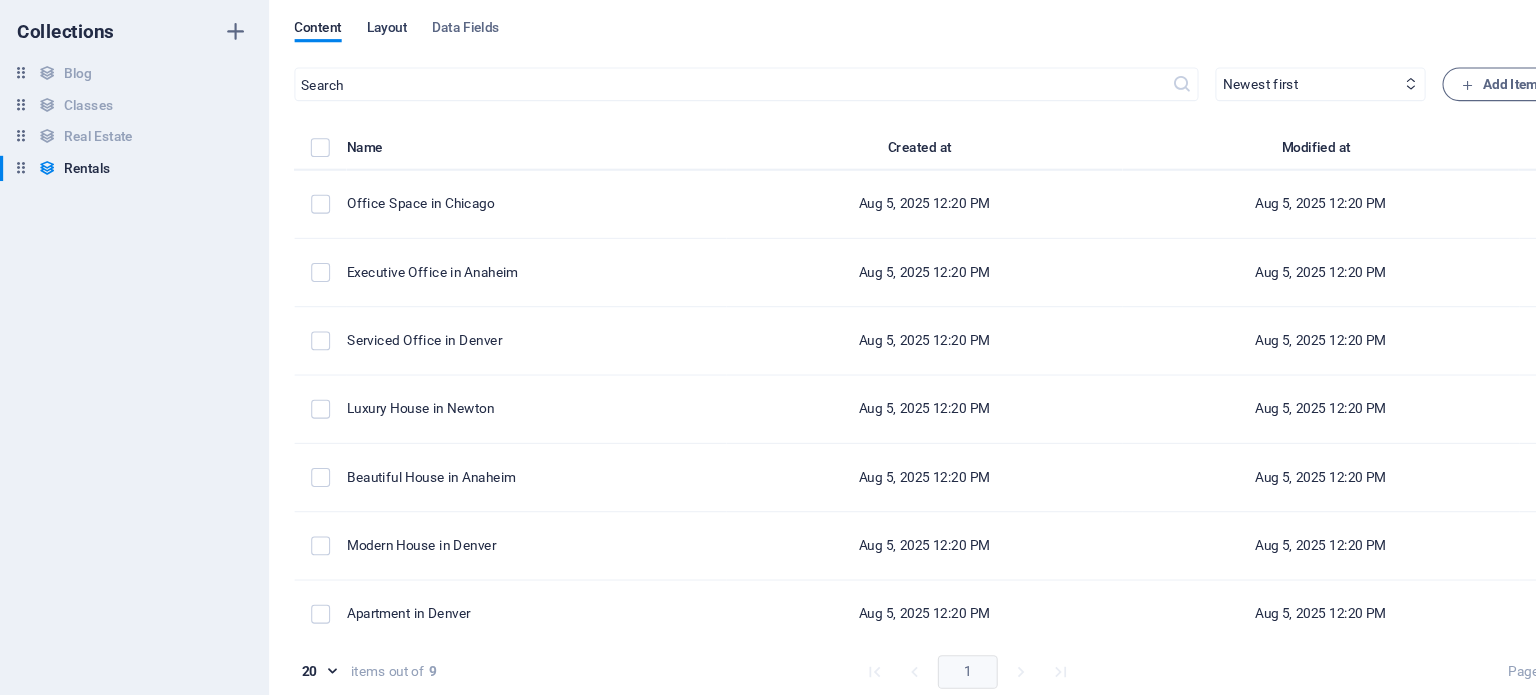 click on "Layout" at bounding box center [368, 61] 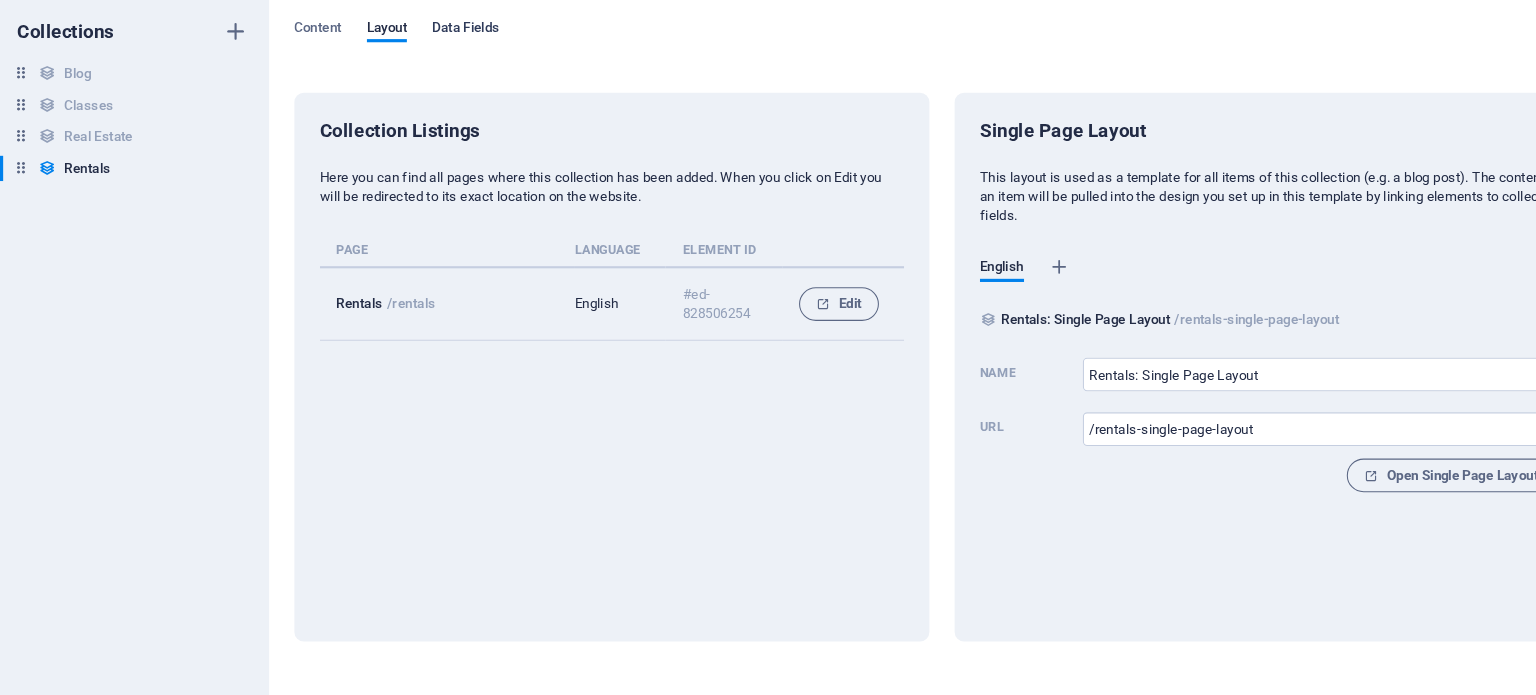 click on "Data Fields" at bounding box center (443, 61) 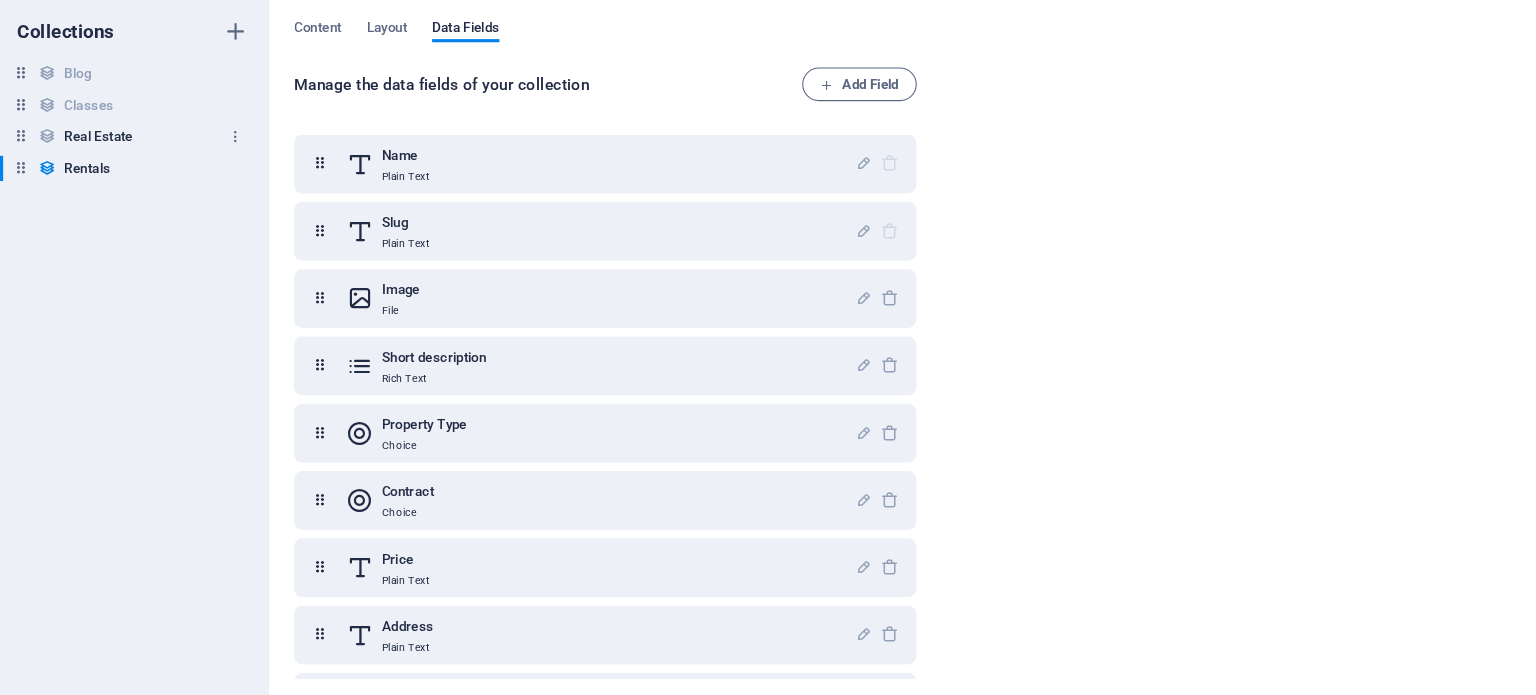 click on "Real Estate Real Estate" at bounding box center [118, 163] 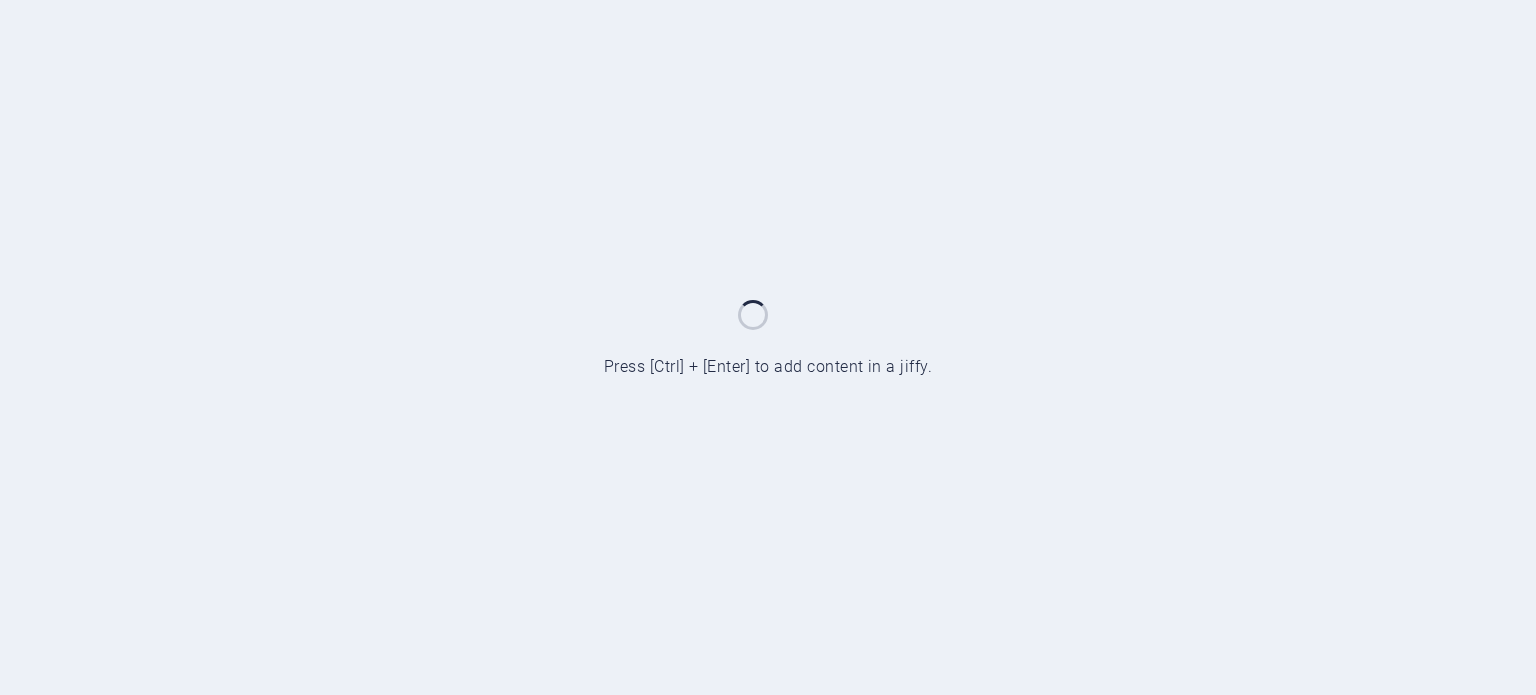 scroll, scrollTop: 0, scrollLeft: 0, axis: both 